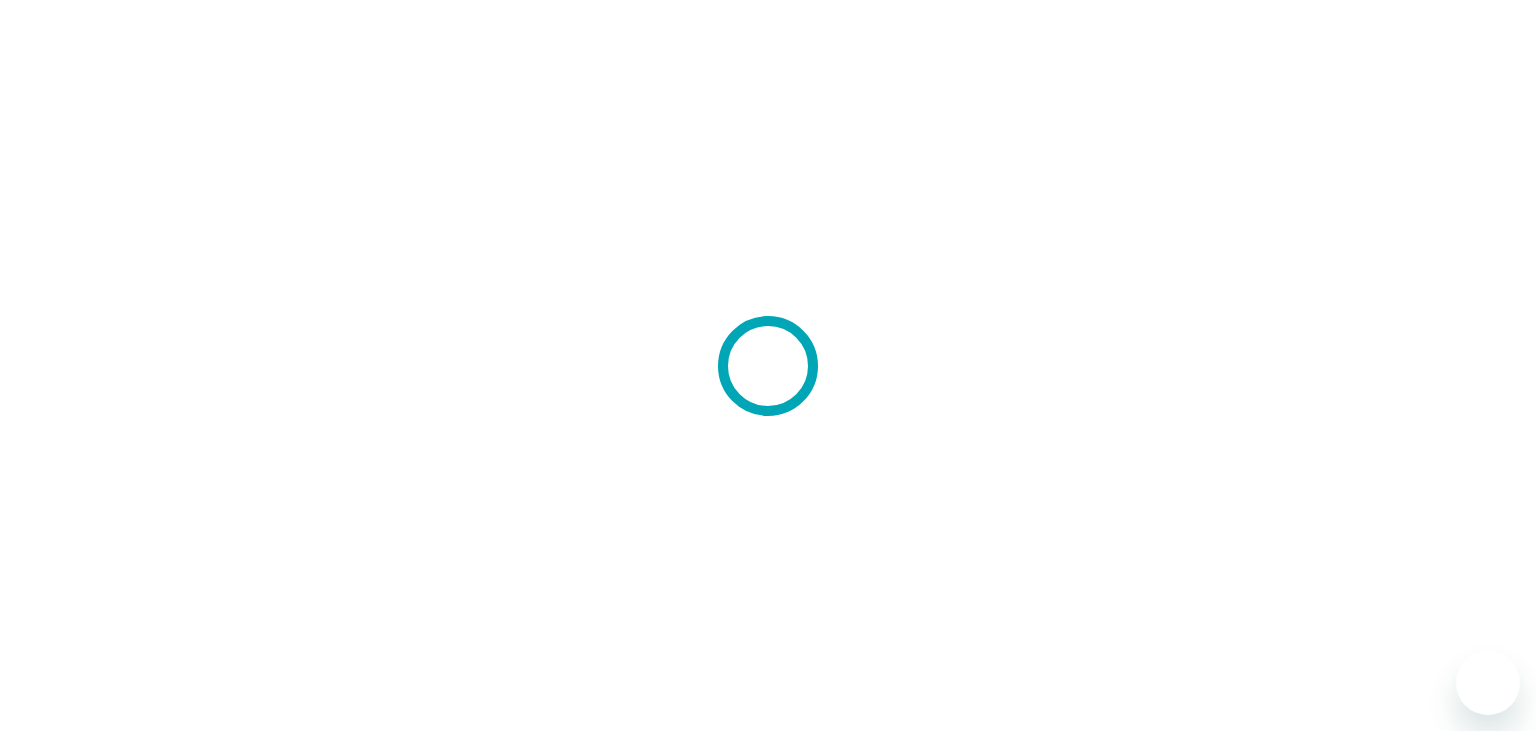 scroll, scrollTop: 0, scrollLeft: 0, axis: both 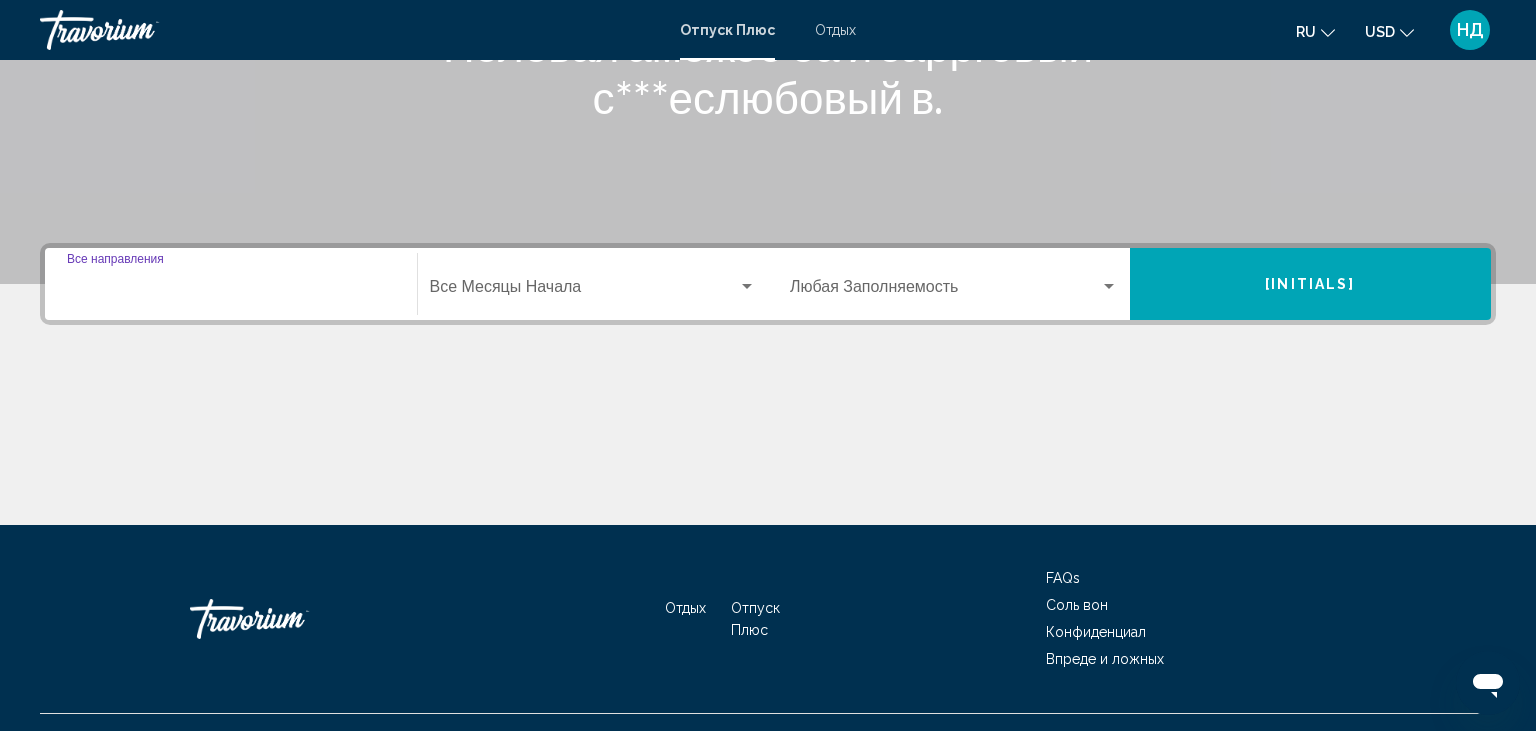 click on "Destination All destinations" at bounding box center [231, 291] 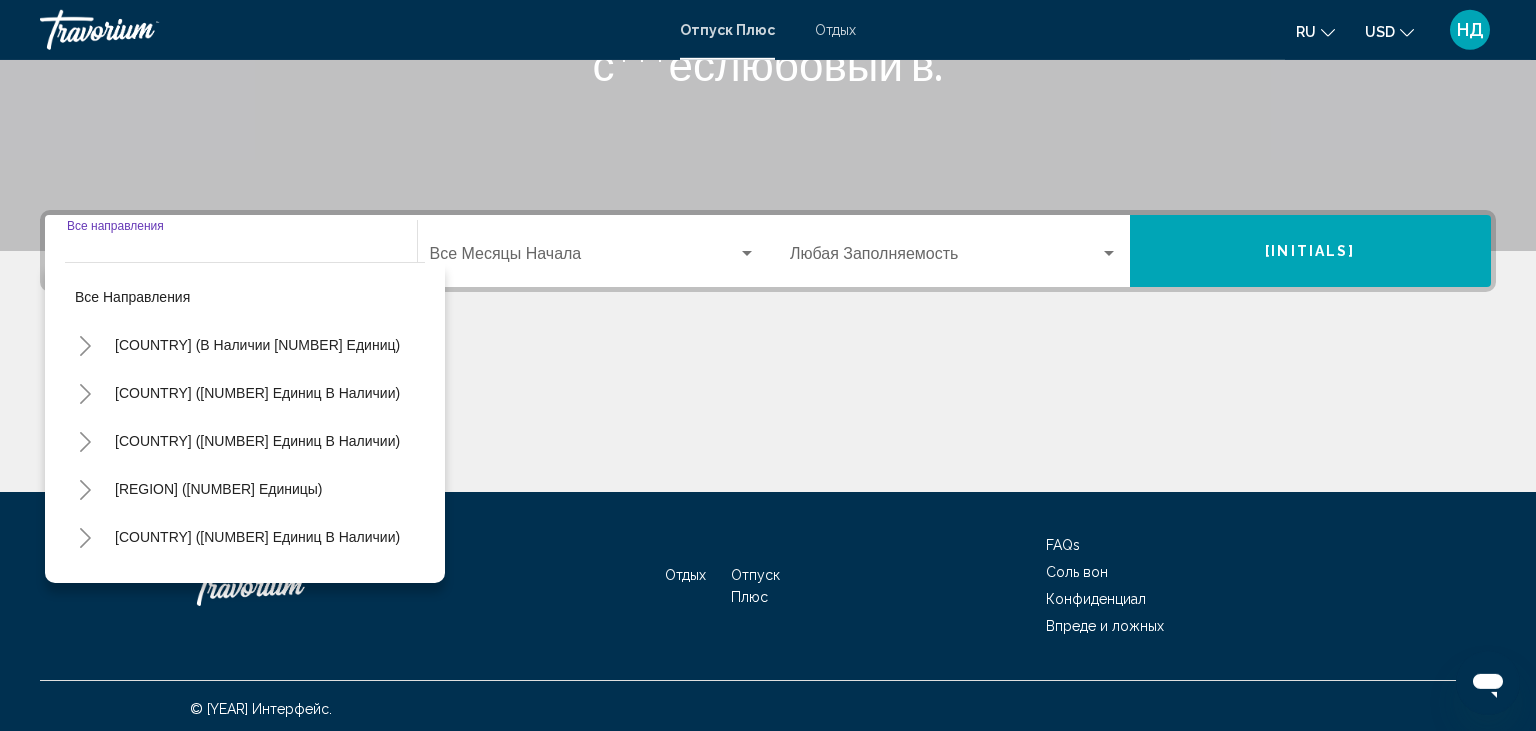 scroll, scrollTop: 354, scrollLeft: 0, axis: vertical 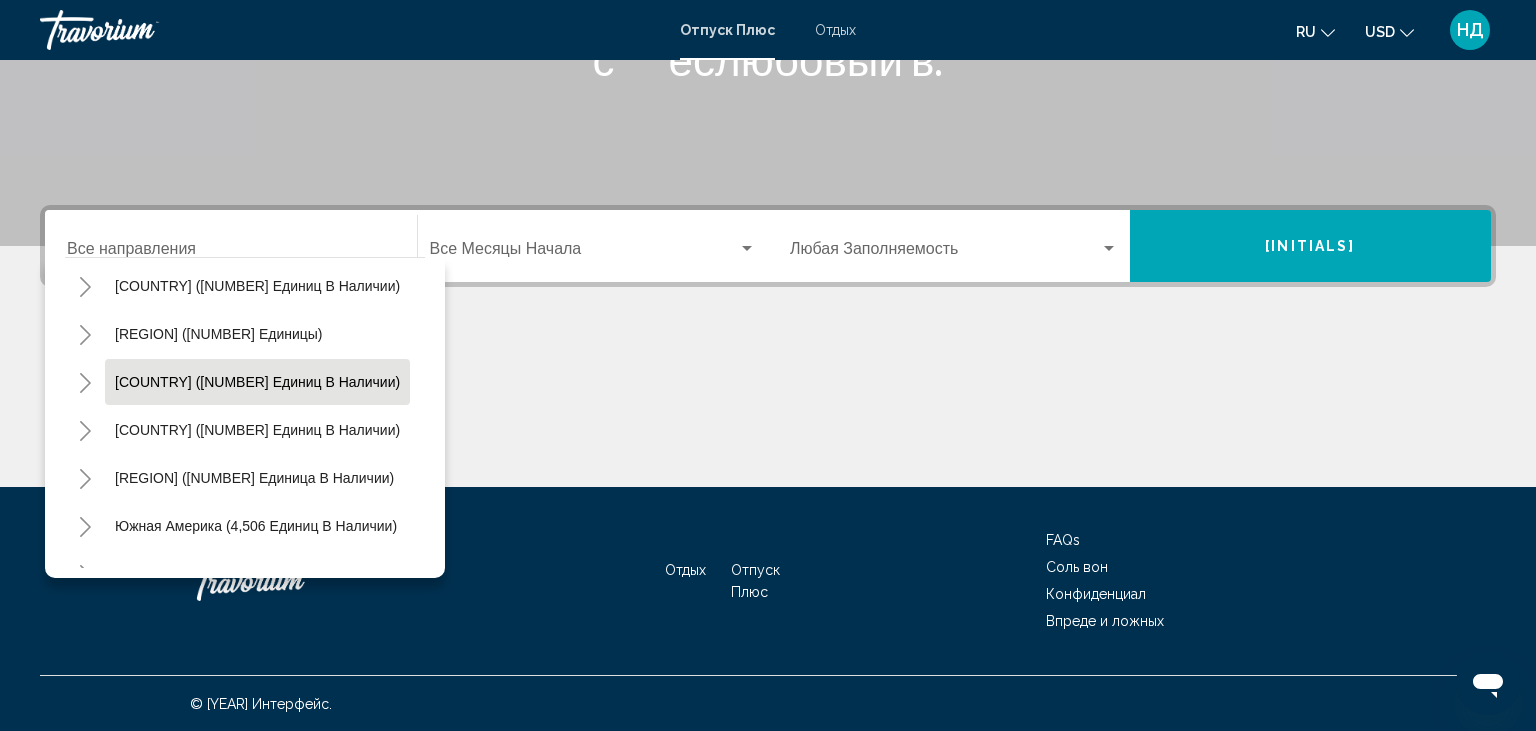 click on "[COUNTRY] ([NUMBER] единиц в наличии)" at bounding box center [257, 430] 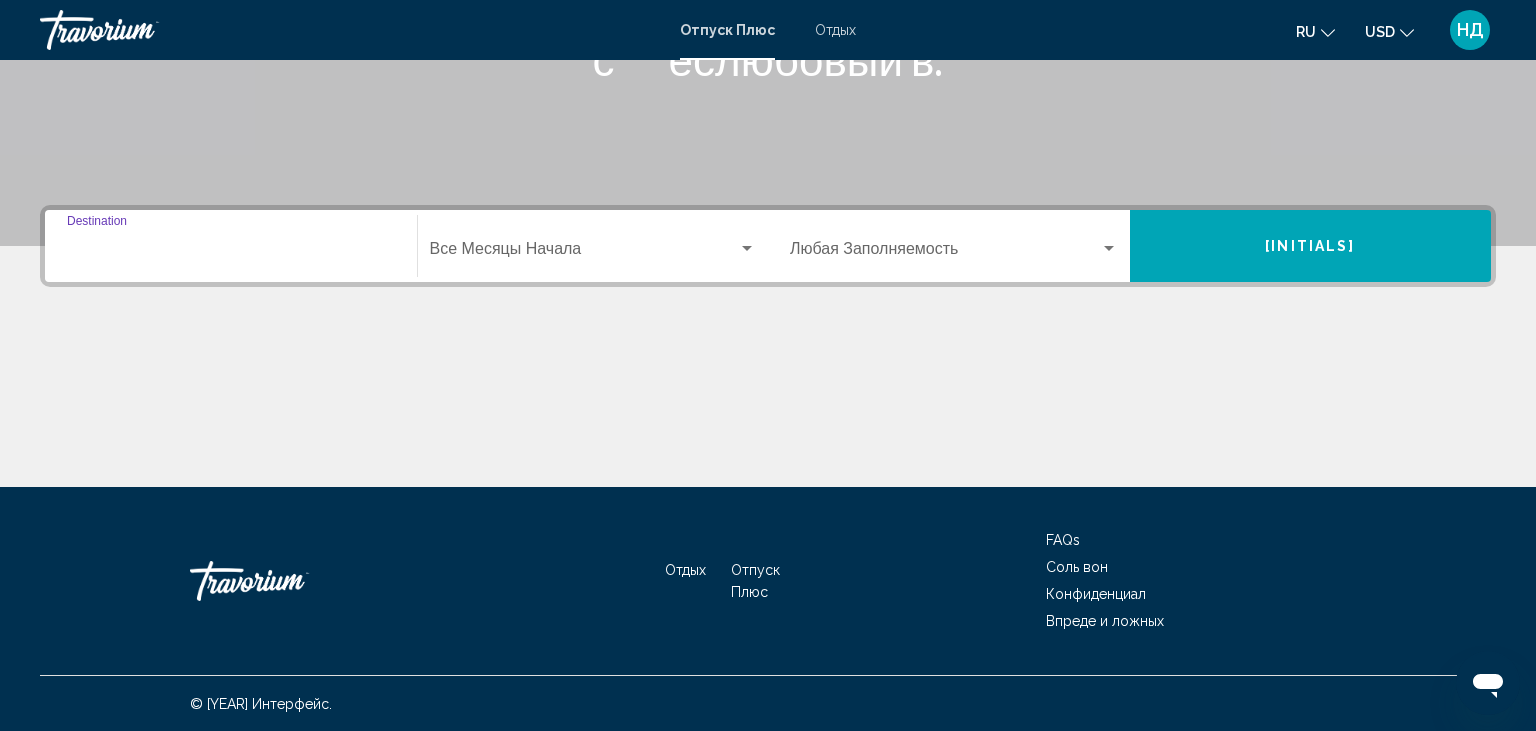 type on "**********" 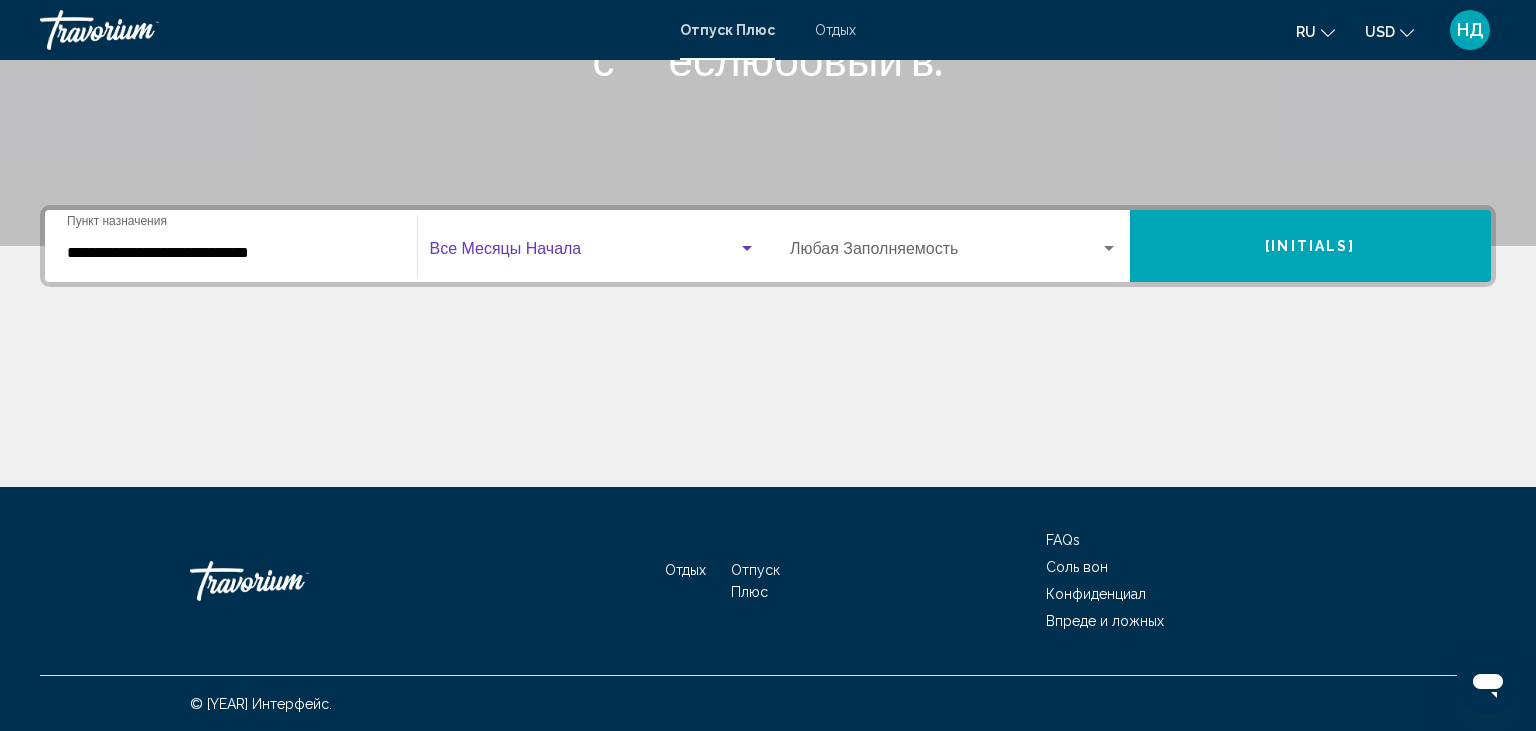 click at bounding box center [747, 249] 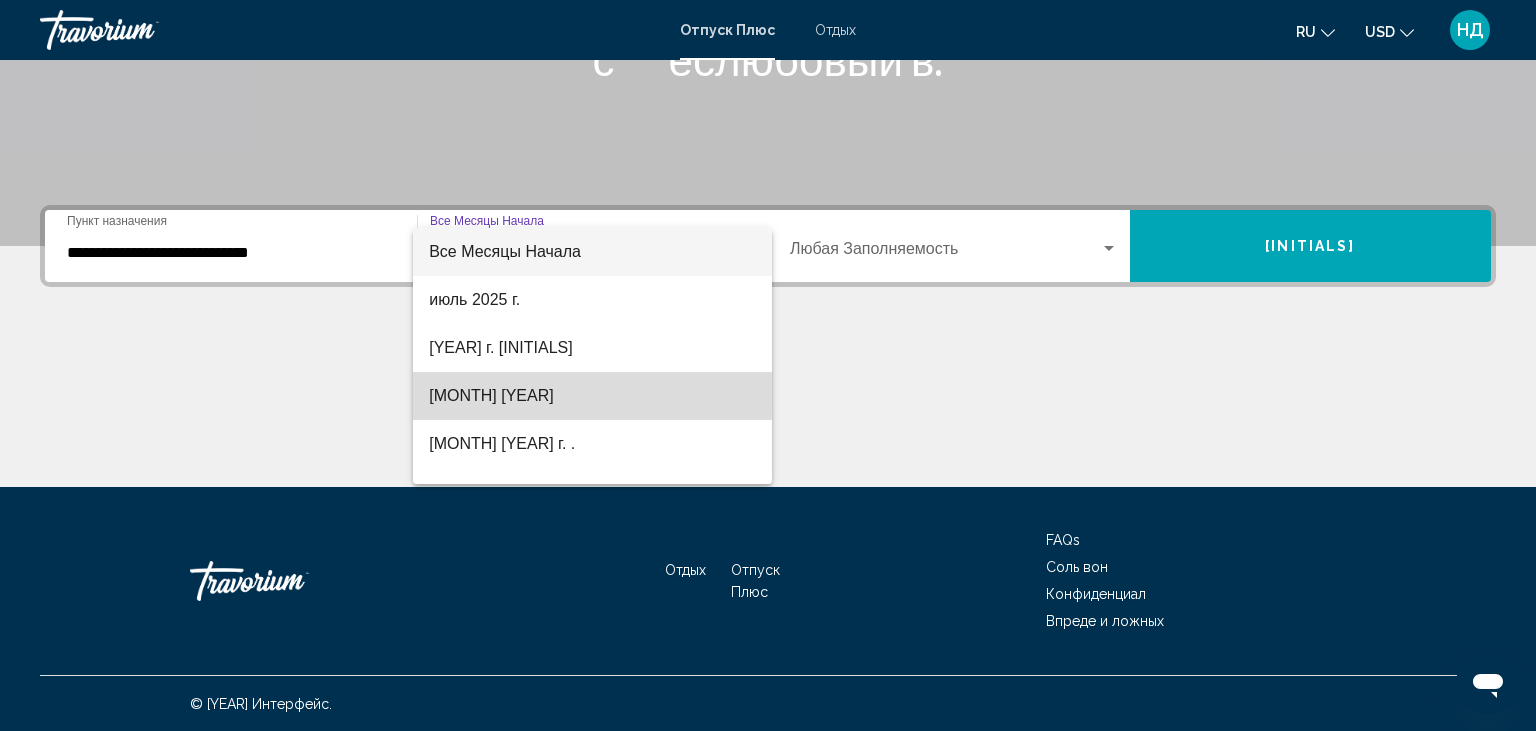 click on "[MONTH] [YEAR]" at bounding box center [592, 396] 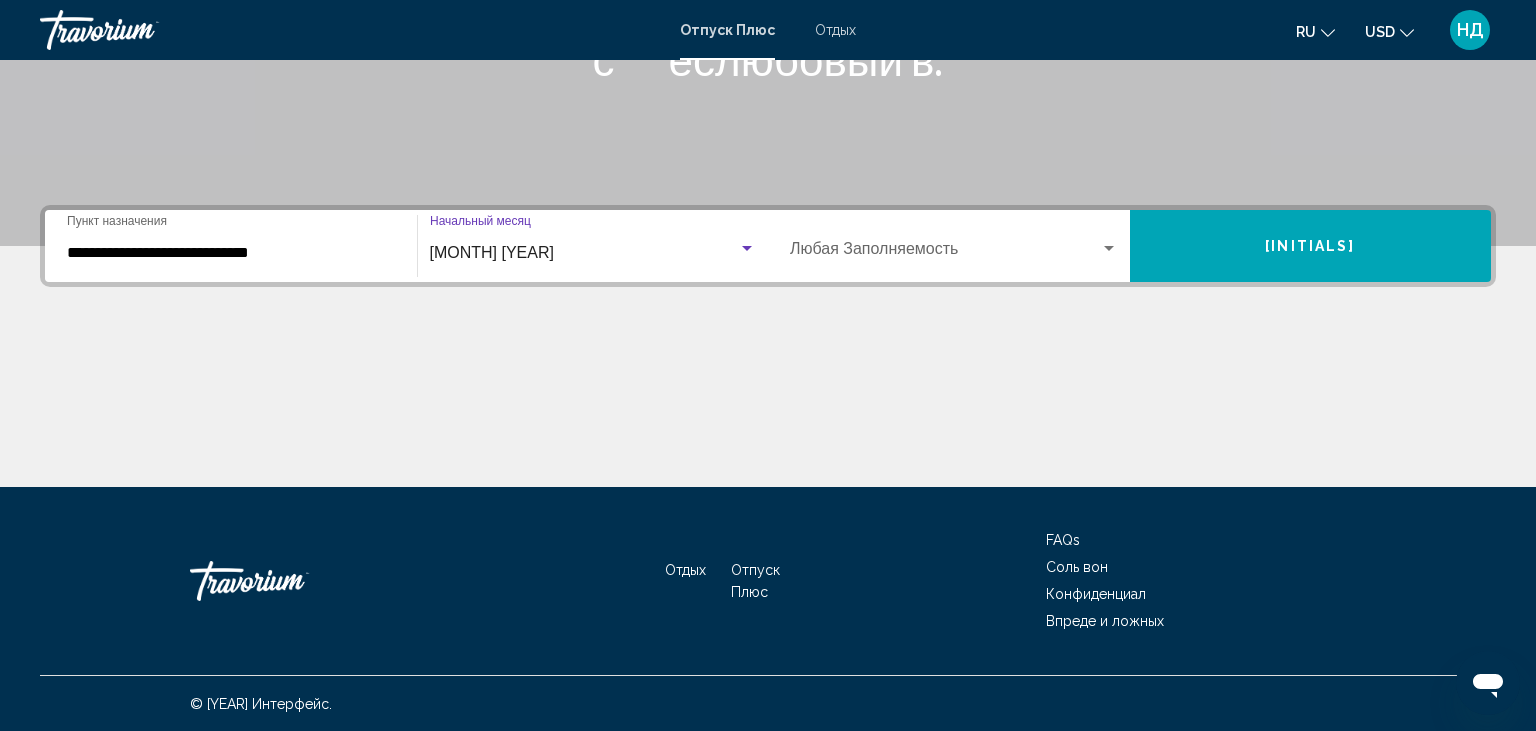 click at bounding box center (1109, 248) 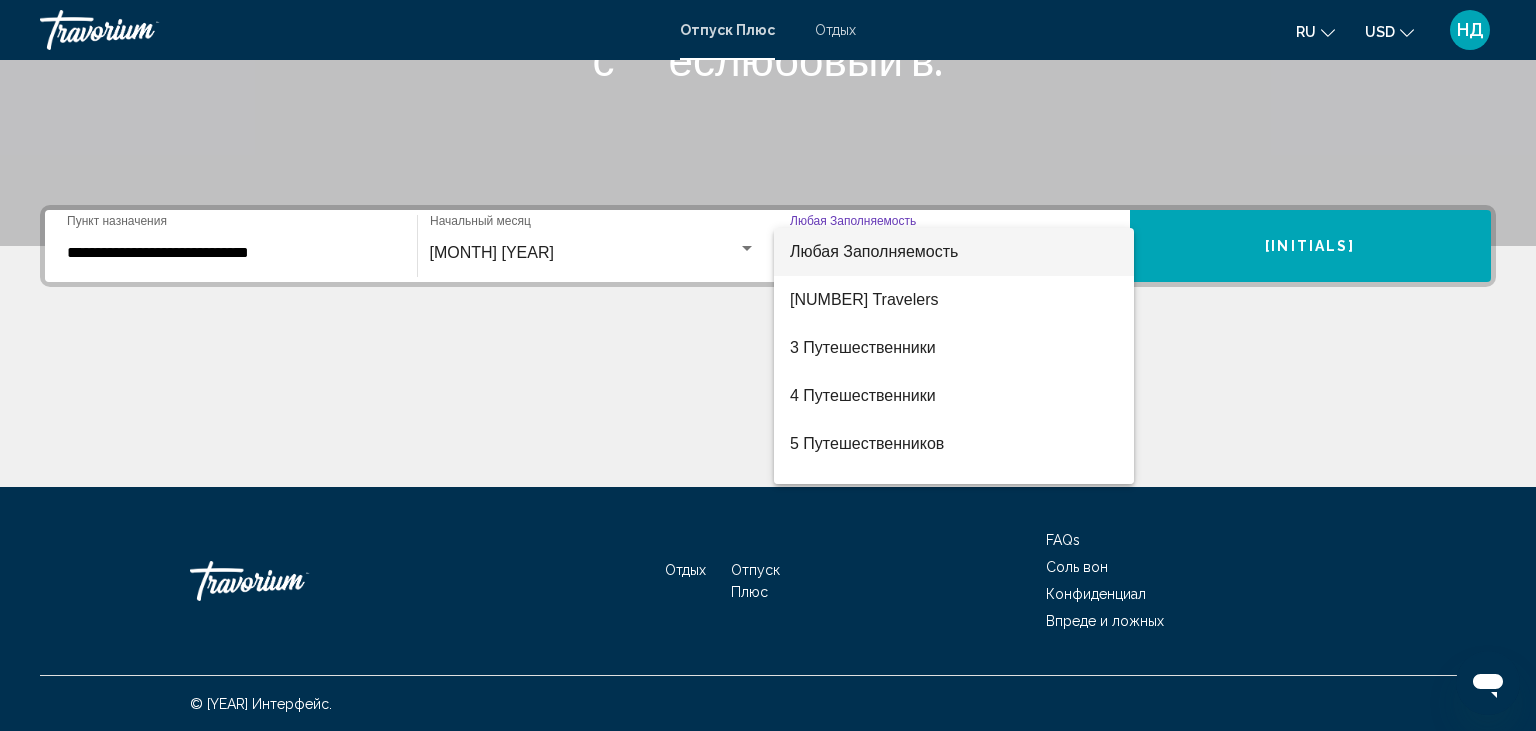 click at bounding box center [768, 365] 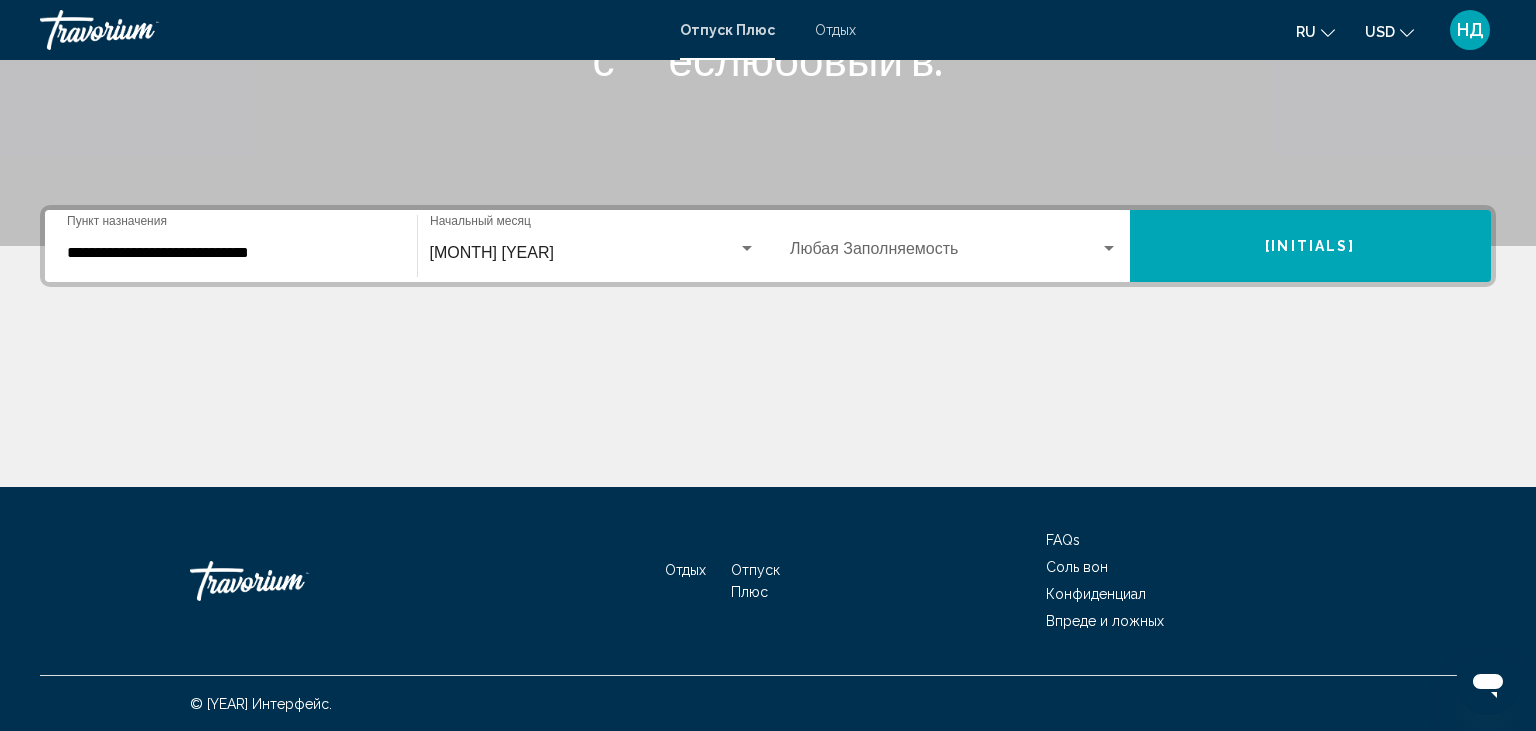 click at bounding box center [747, 248] 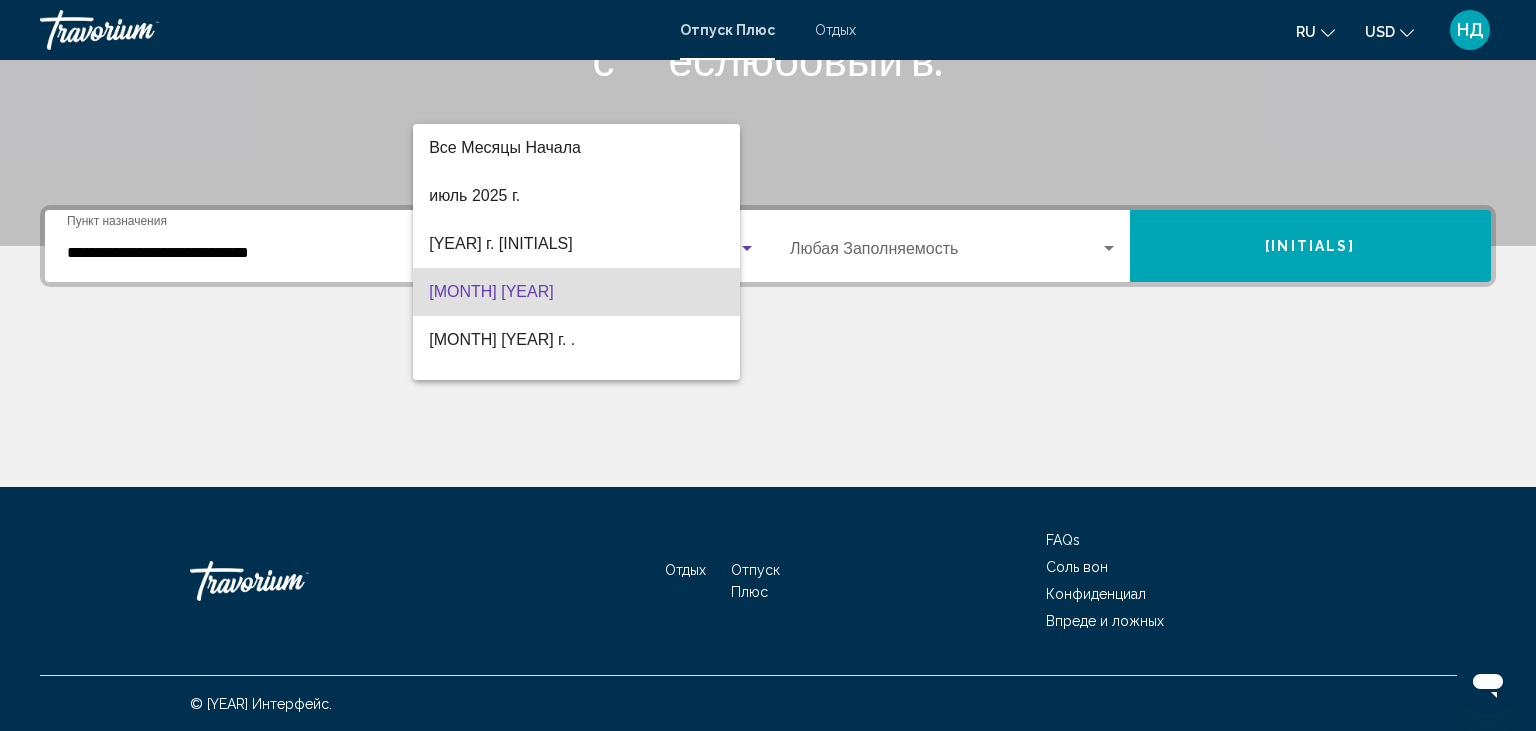 scroll, scrollTop: 40, scrollLeft: 0, axis: vertical 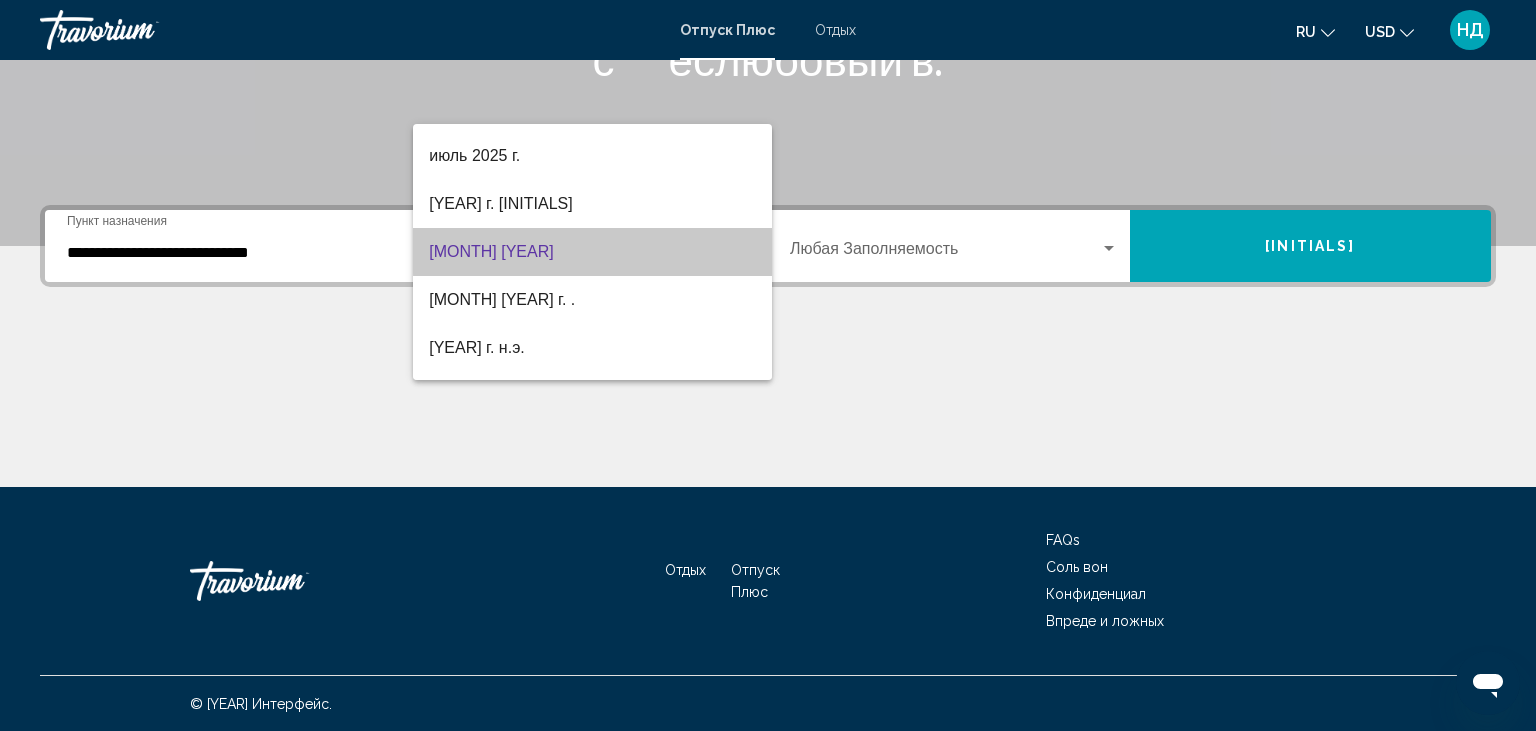 click on "[MONTH] [YEAR]" at bounding box center (592, 252) 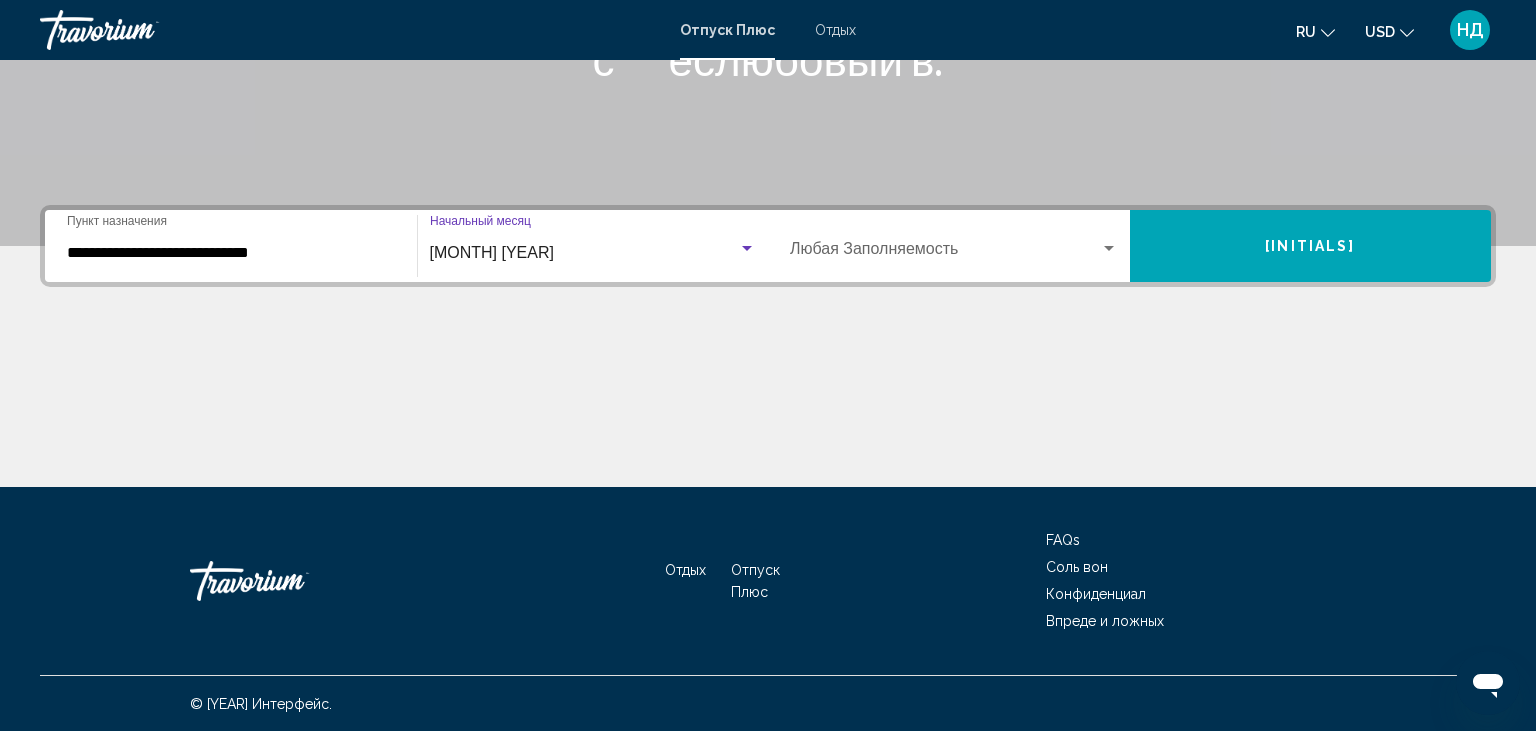 click at bounding box center [1109, 249] 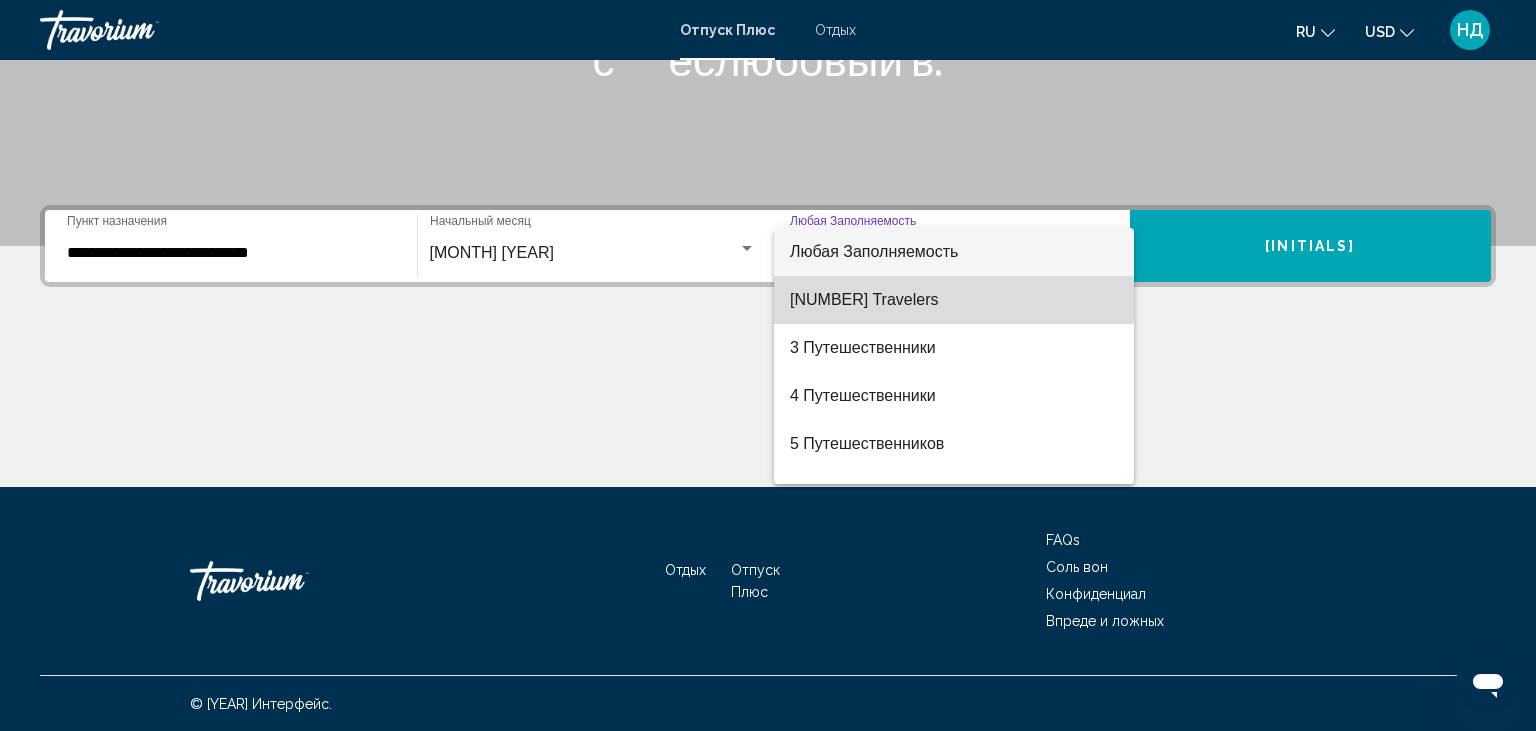 click on "[NUMBER] Travelers" at bounding box center [954, 300] 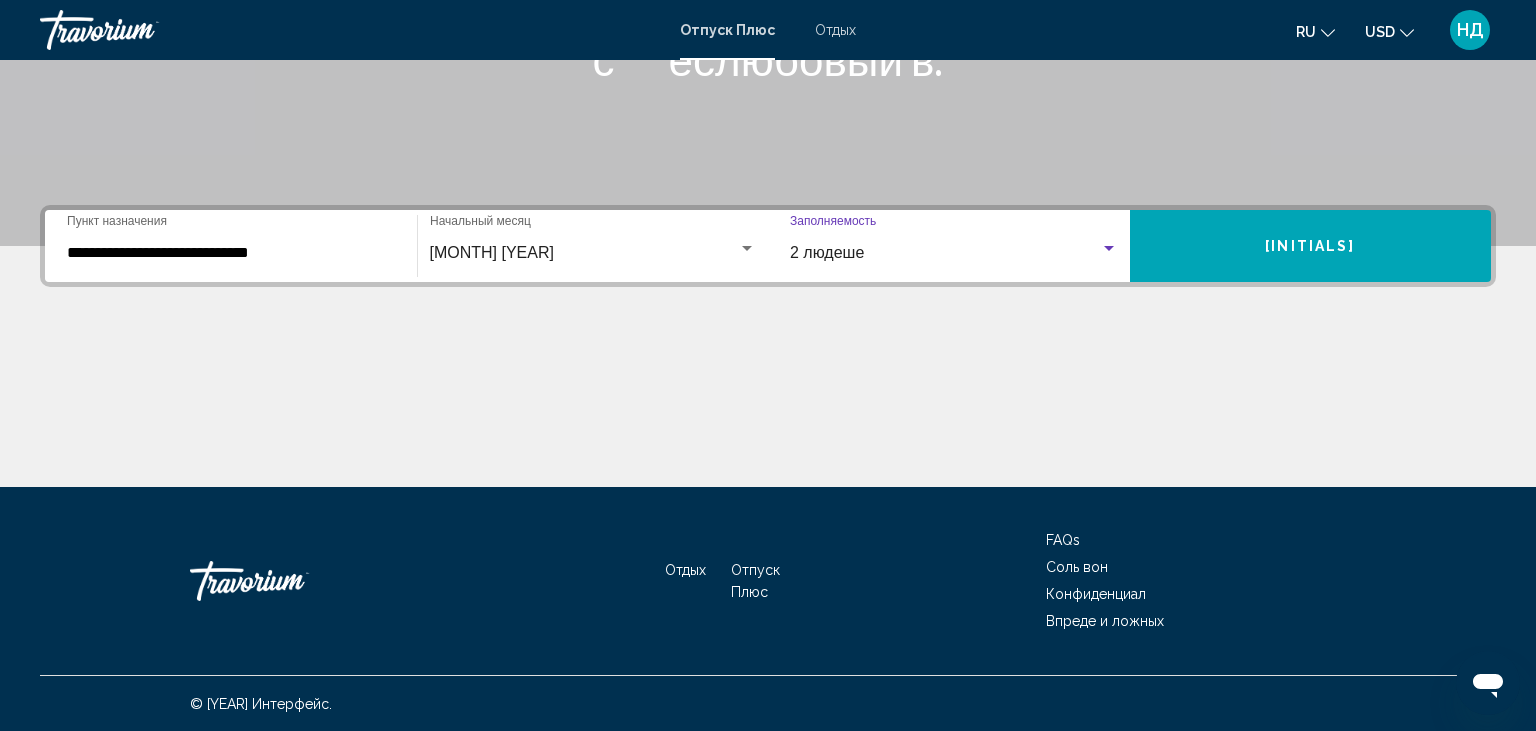 click on "[INITIALS]" at bounding box center [1310, 247] 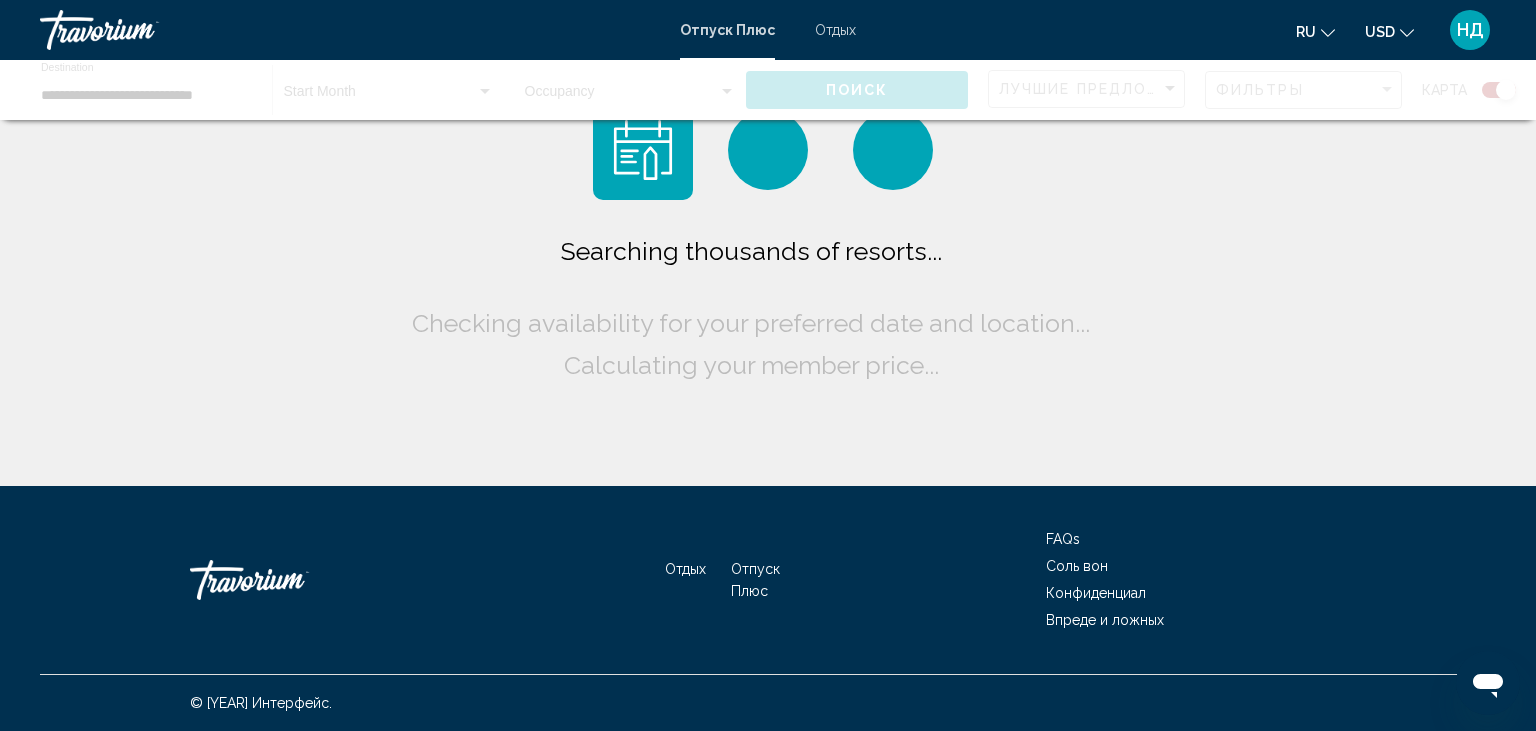 scroll, scrollTop: 0, scrollLeft: 0, axis: both 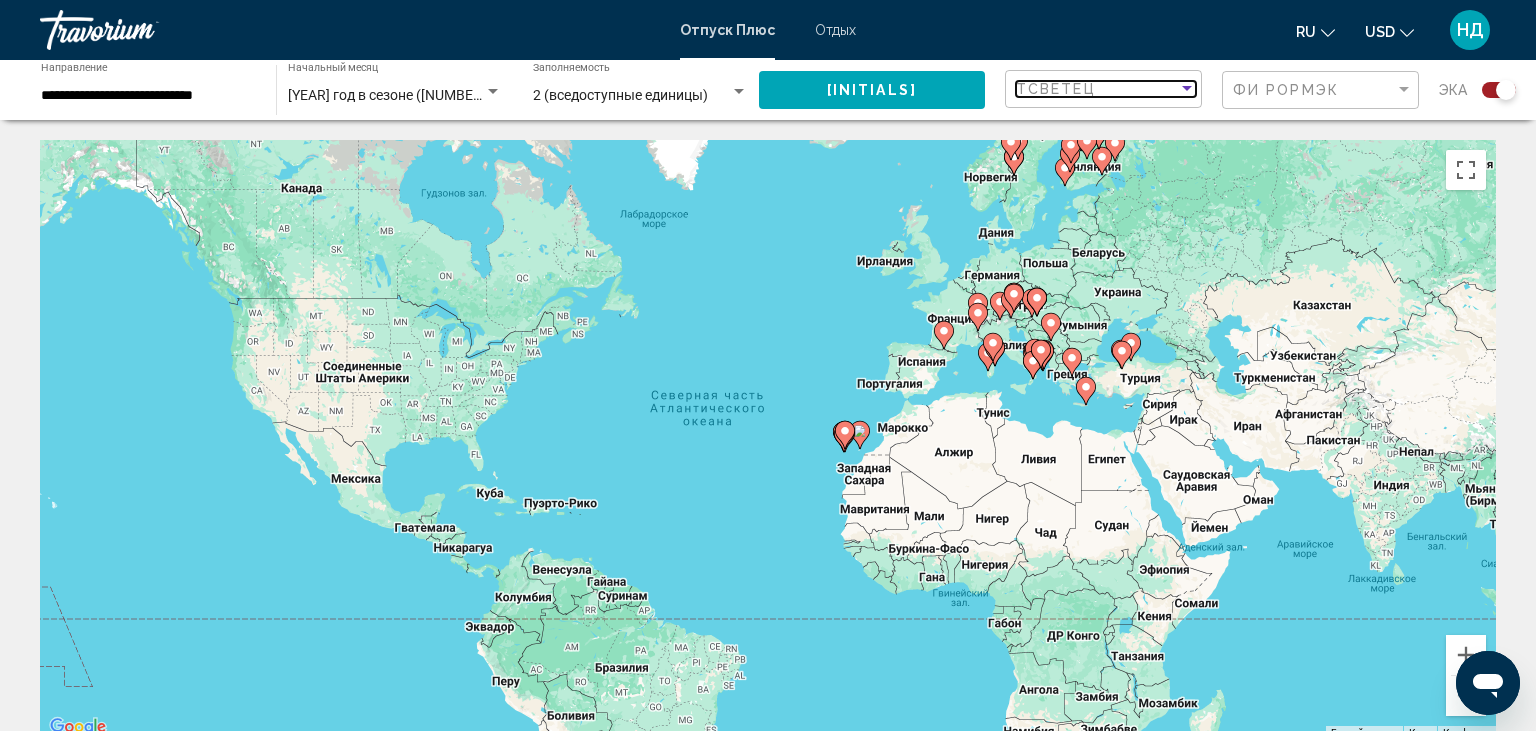 click at bounding box center (1187, 88) 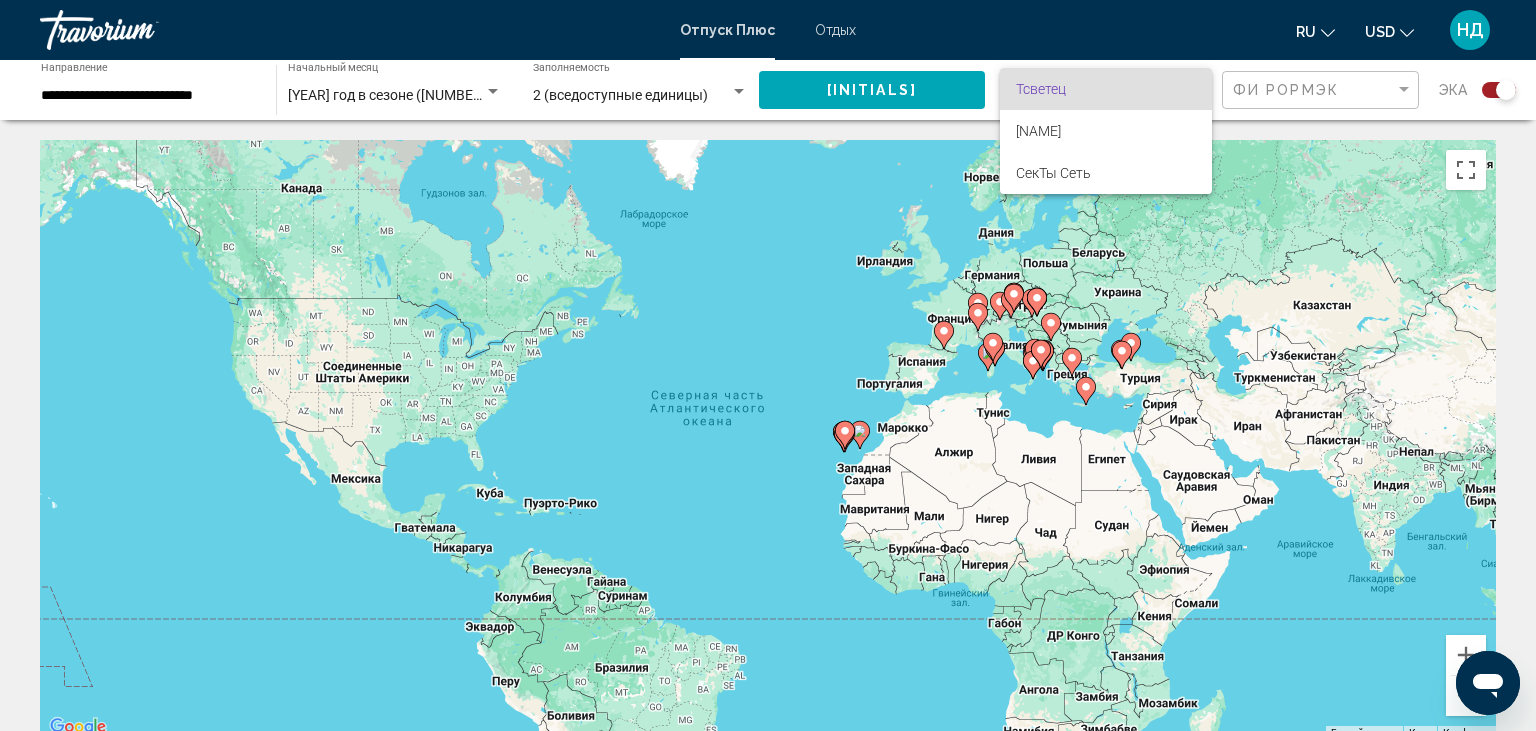 click at bounding box center (768, 365) 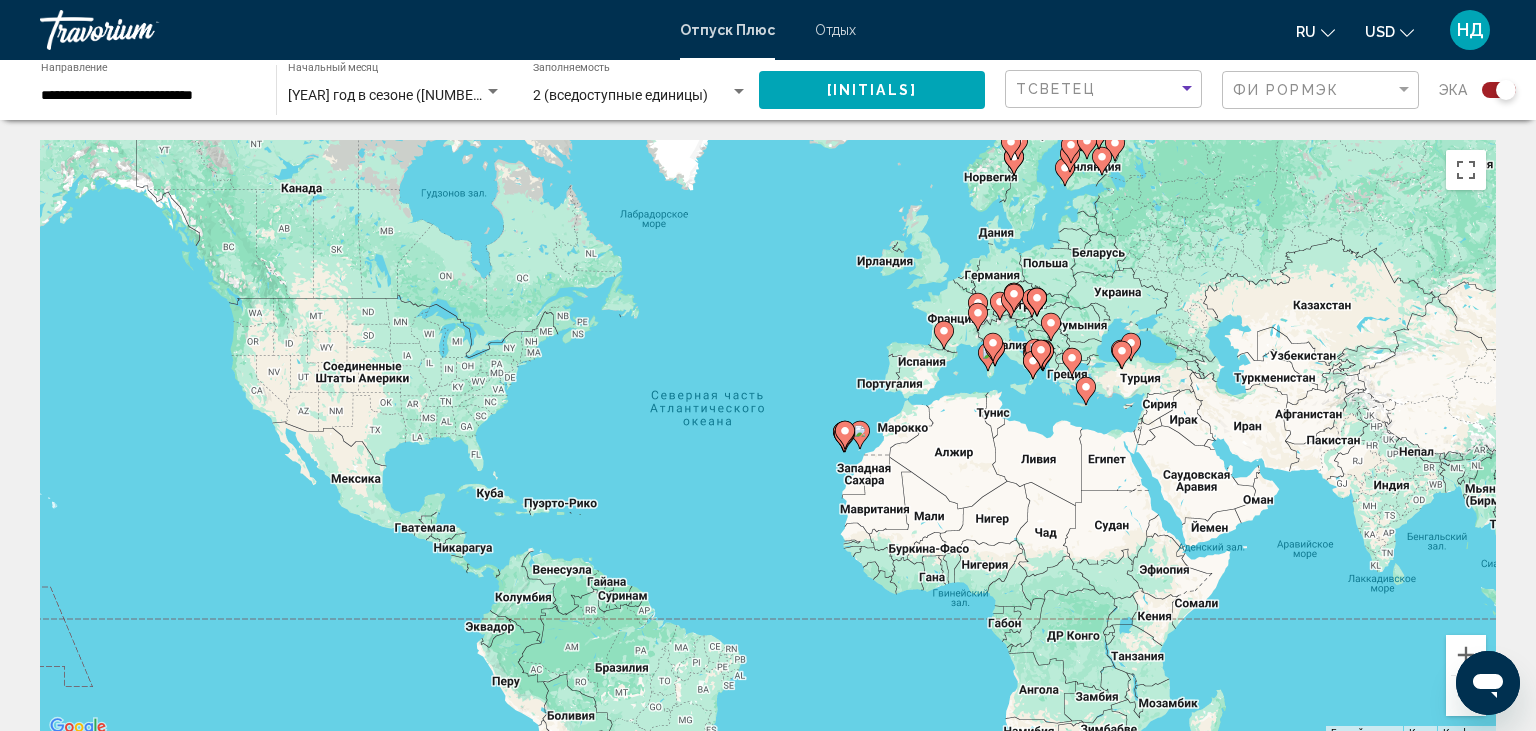 click 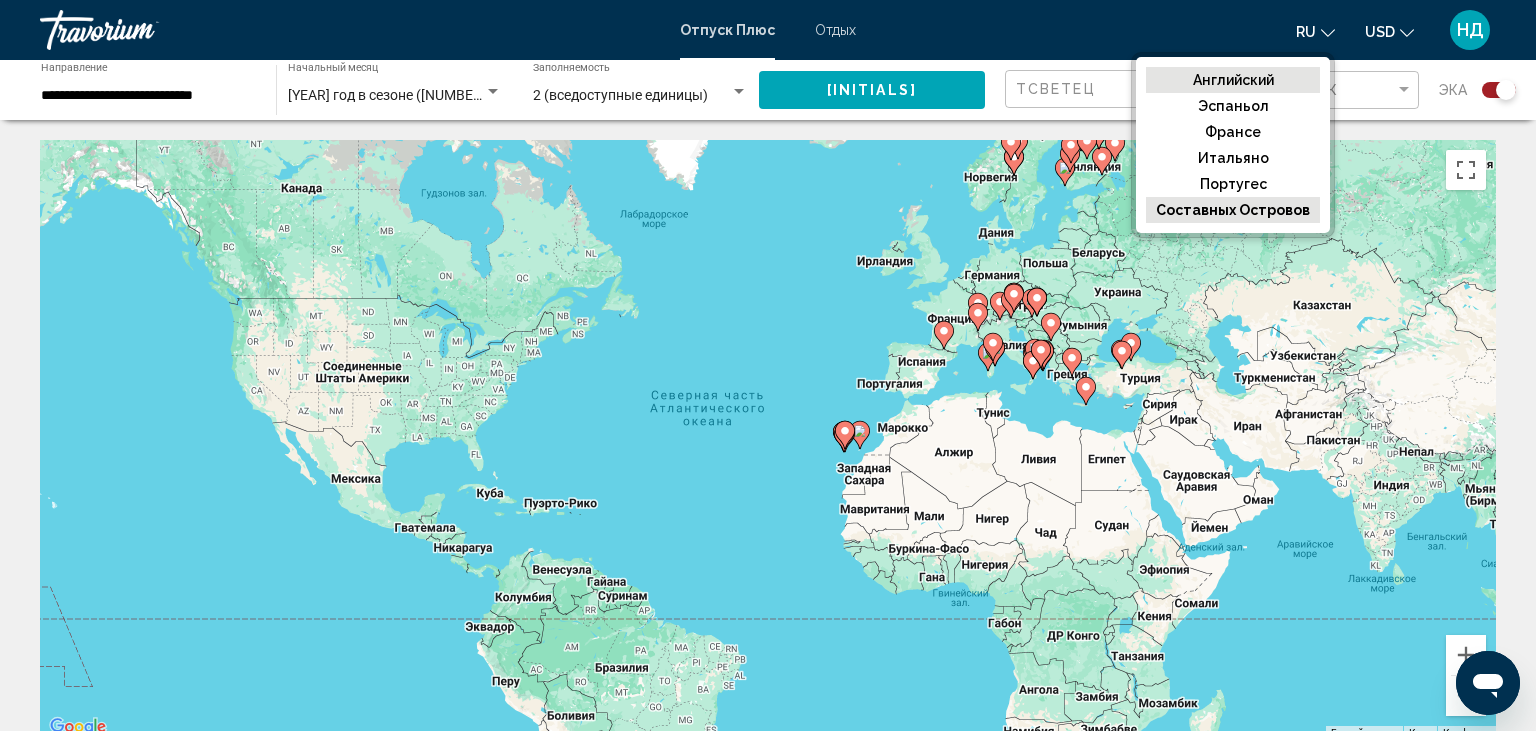 click on "Английский" 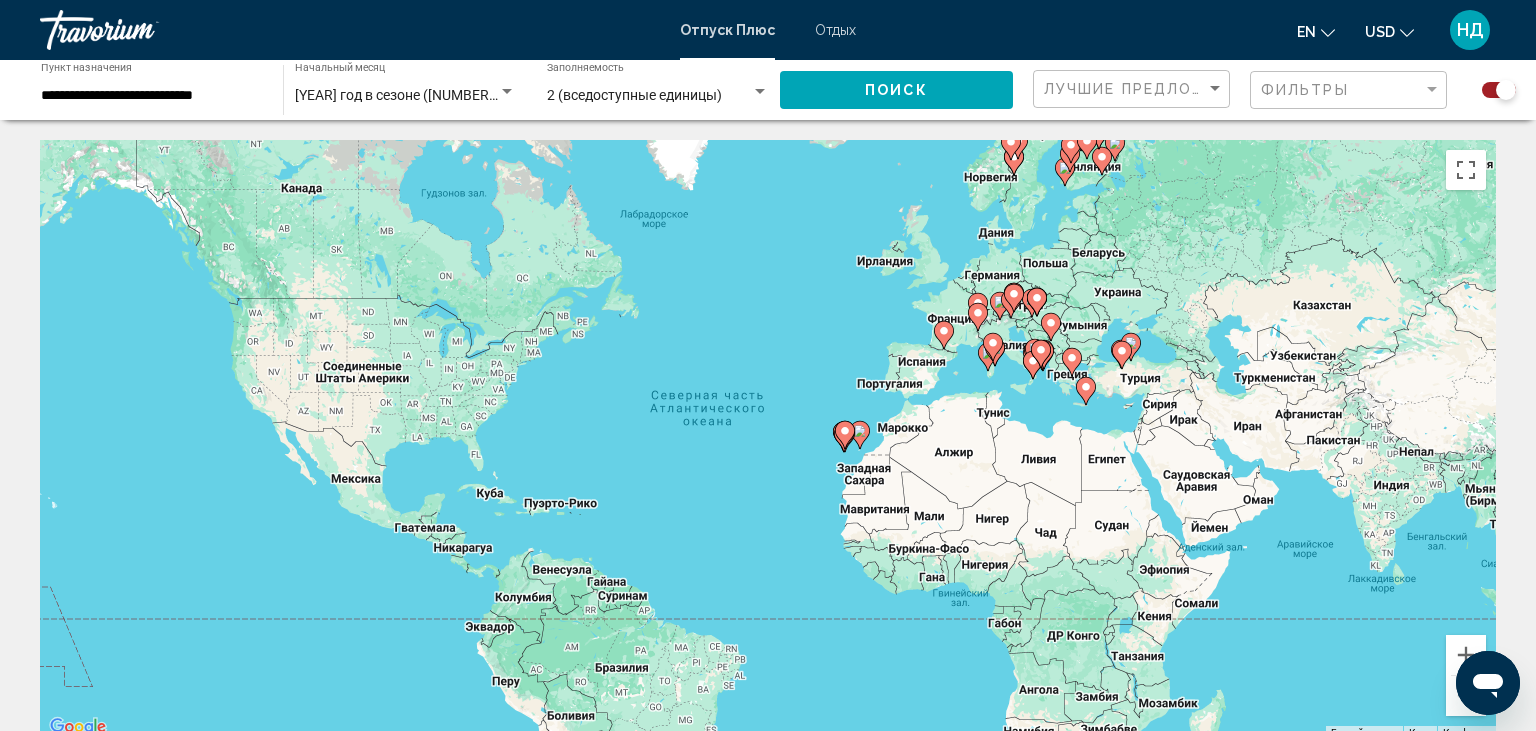 click on "Для навигации используйте клавиши со стрелками. Чтобы активировать перетаскивание с помощью клавиатуры, нажмите Alt + Ввод. После этого перемещайте маркер, используя клавиши со стрелками. Чтобы завершить перетаскивание, нажмите клавишу Ввод. Чтобы отменить действие, нажмите клавишу Esc." at bounding box center [768, 440] 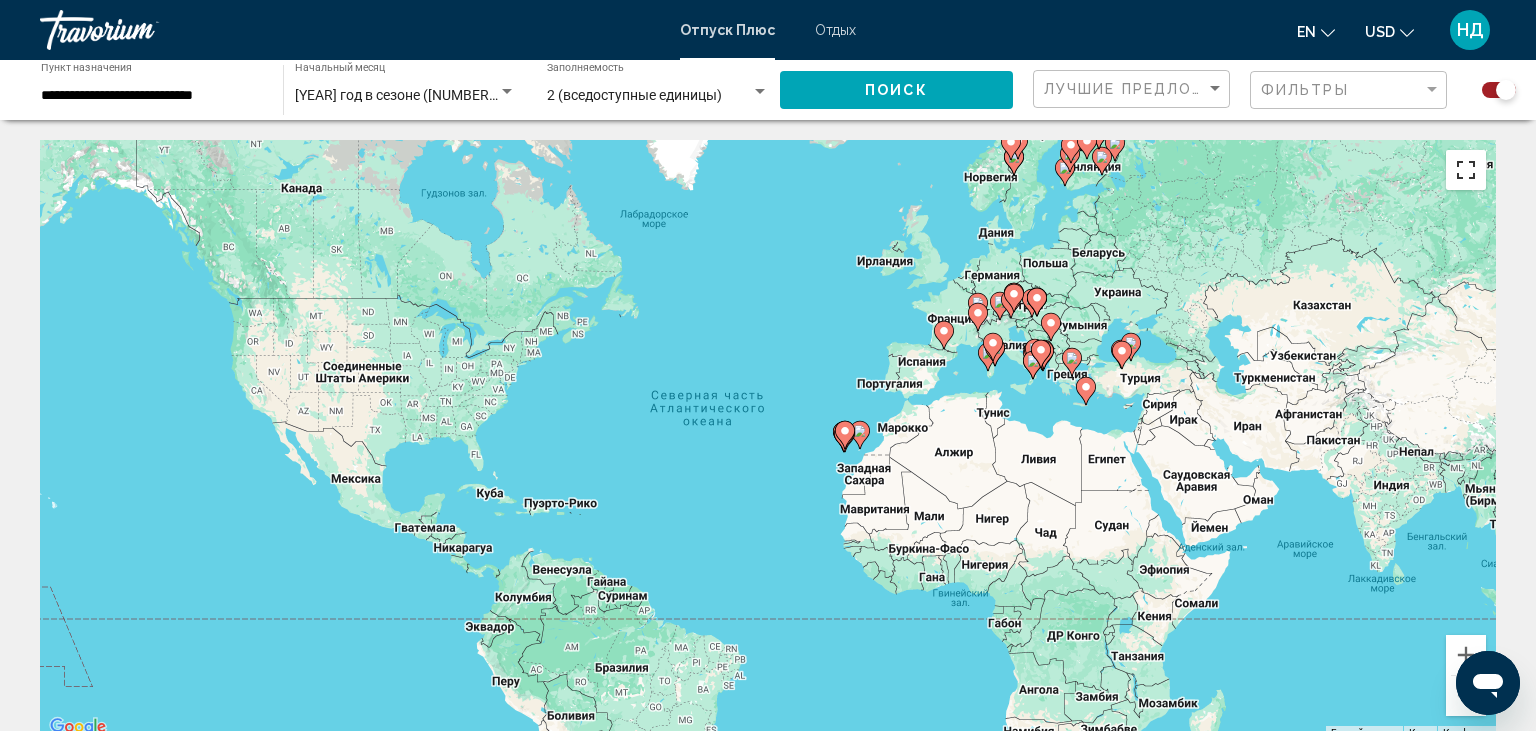 click at bounding box center (1466, 170) 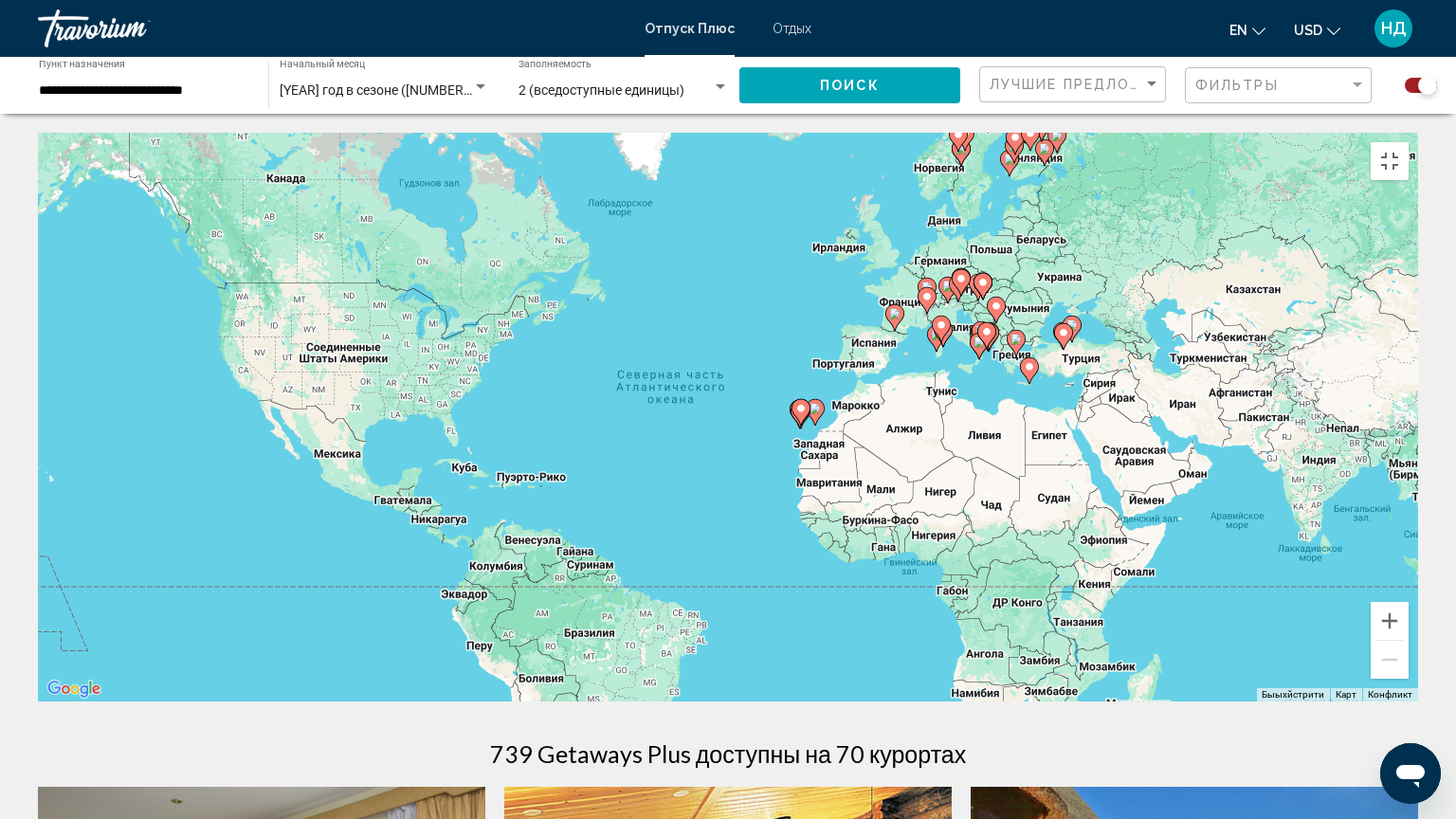 click on "Для навигации используйте клавиши со стрелками. Чтобы активировать перетаскивание с помощью клавиатуры, нажмите Alt + Ввод. После этого перемещайте маркер, используя клавиши со стрелками. Чтобы завершить перетаскивание, нажмите клавишу Ввод. Чтобы отменить действие, нажмите клавишу Esc." at bounding box center (728, 417) 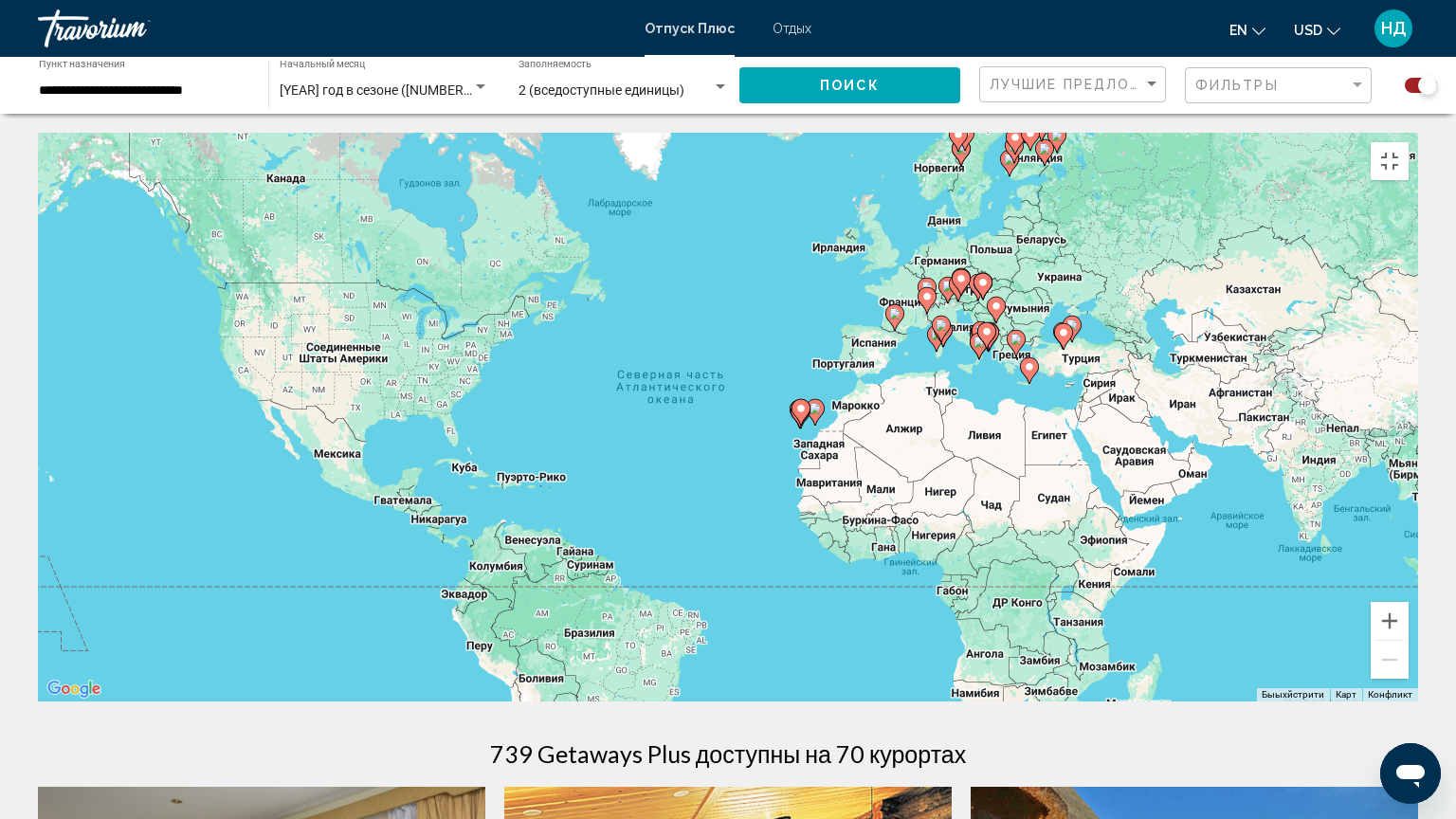 click on "Для навигации используйте клавиши со стрелками. Чтобы активировать перетаскивание с помощью клавиатуры, нажмите Alt + Ввод. После этого перемещайте маркер, используя клавиши со стрелками. Чтобы завершить перетаскивание, нажмите клавишу Ввод. Чтобы отменить действие, нажмите клавишу Esc." at bounding box center (728, 417) 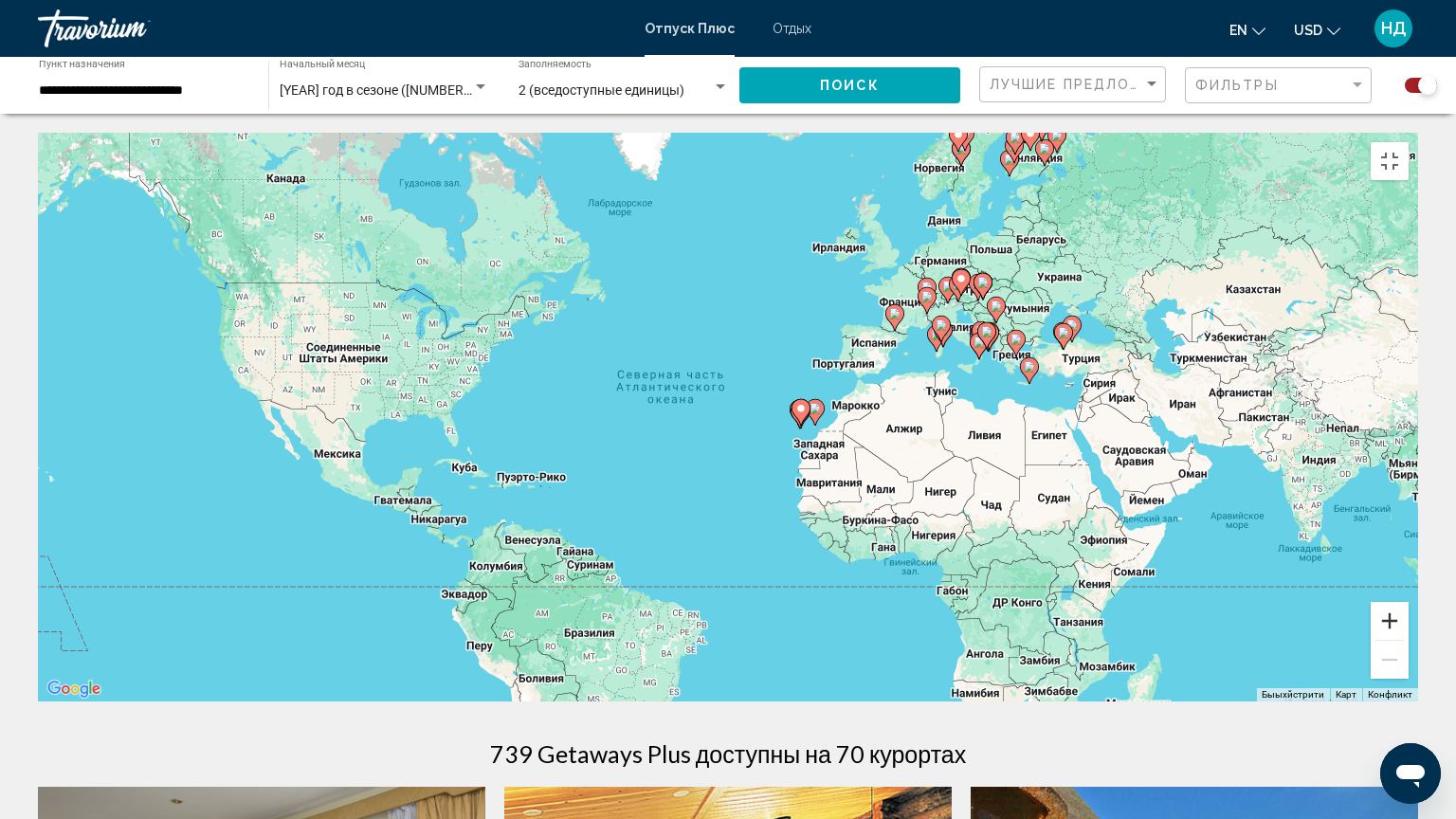 click at bounding box center [1390, 621] 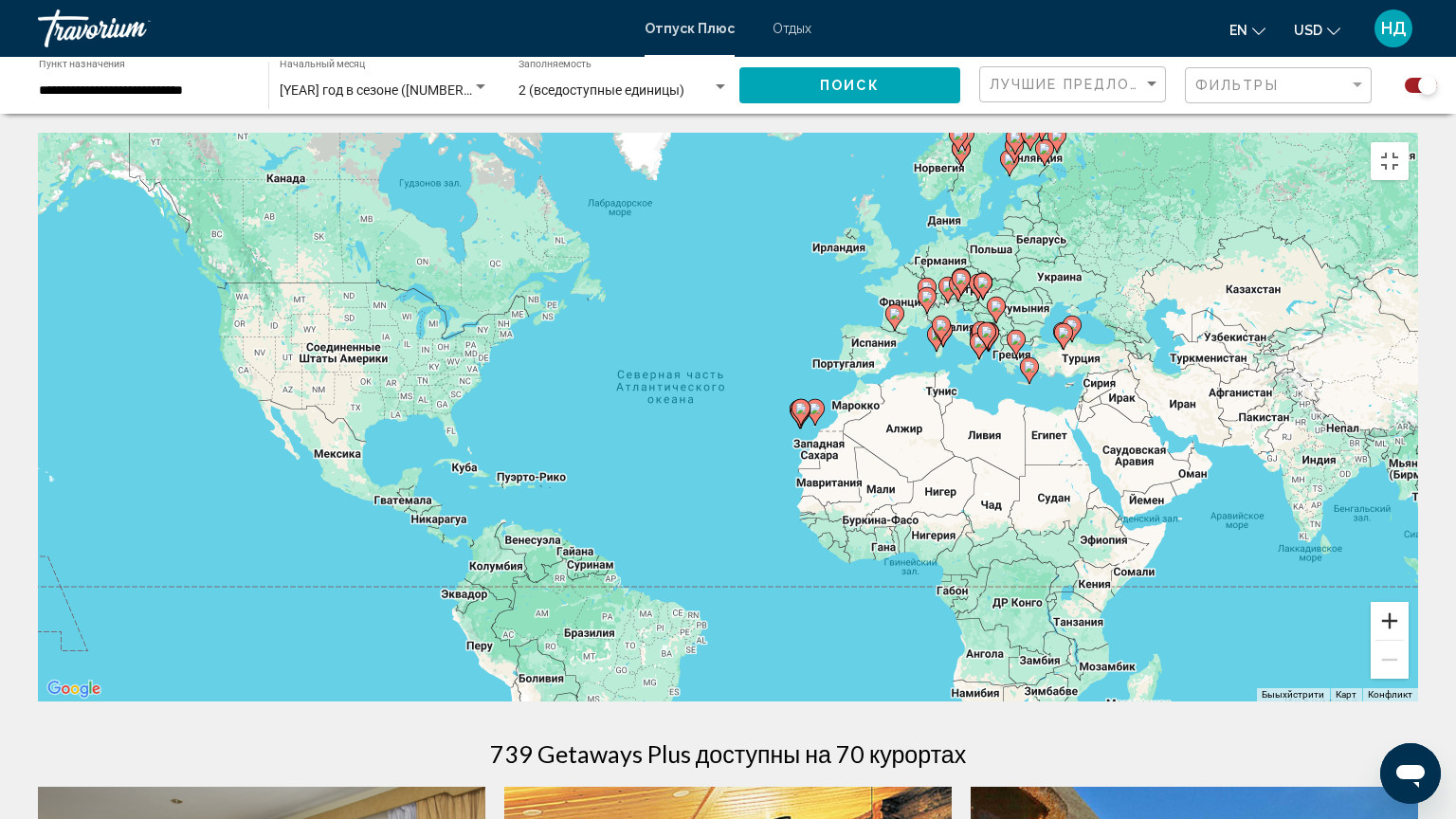 click at bounding box center [1390, 621] 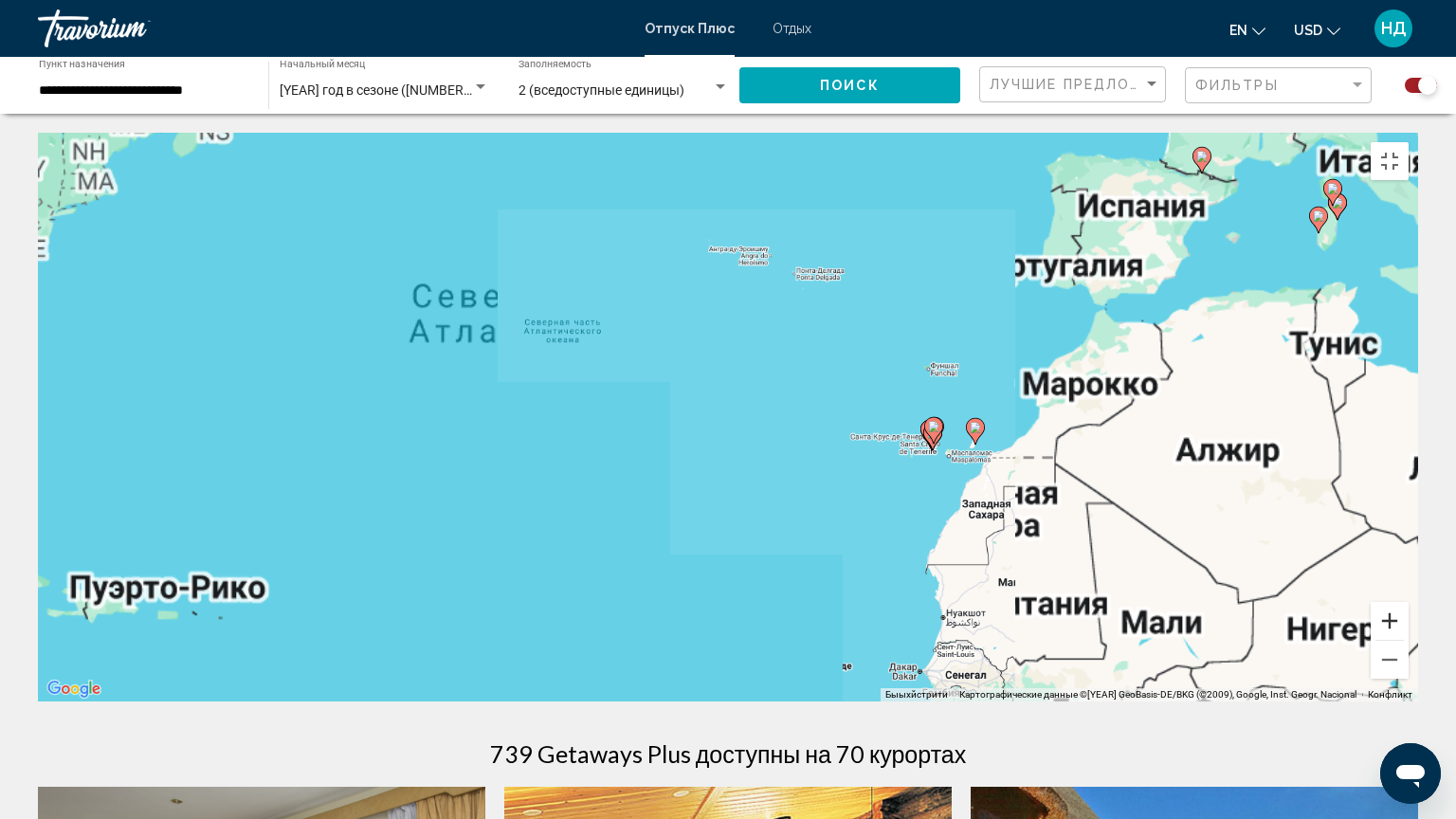 click at bounding box center (1390, 621) 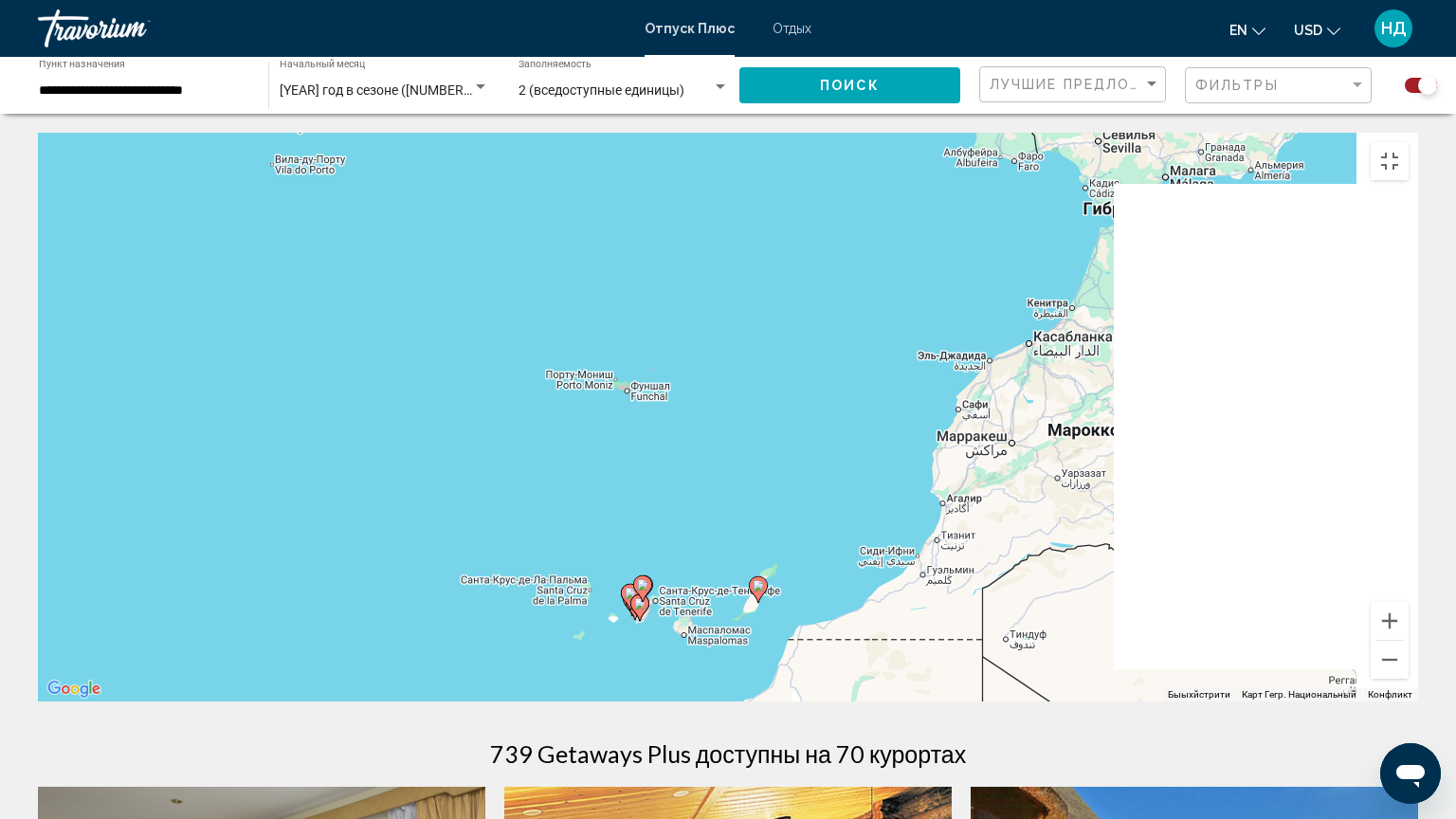 drag, startPoint x: 1364, startPoint y: 340, endPoint x: 574, endPoint y: 514, distance: 808.9351 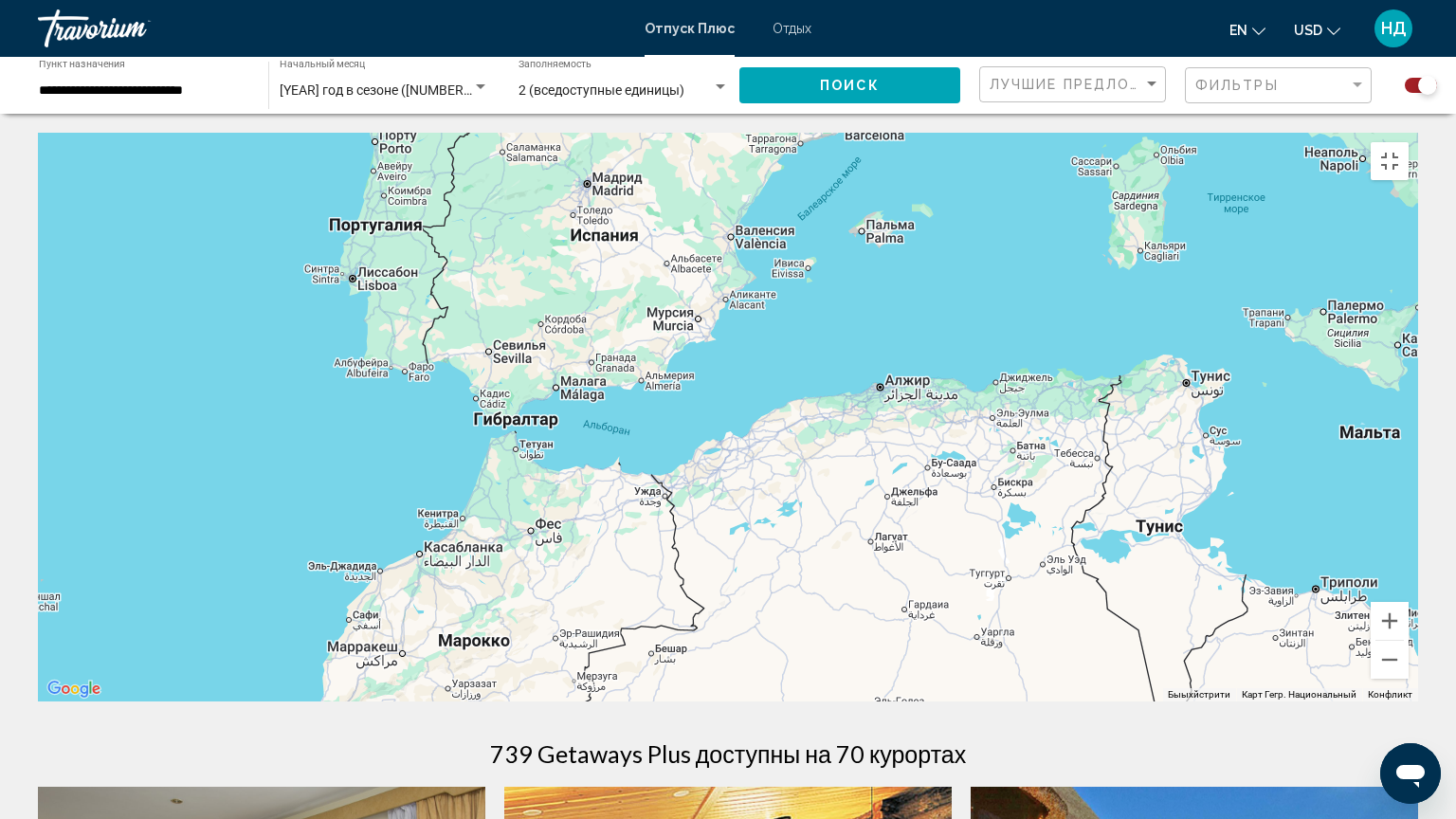 drag, startPoint x: 908, startPoint y: 367, endPoint x: 719, endPoint y: 382, distance: 189.5943 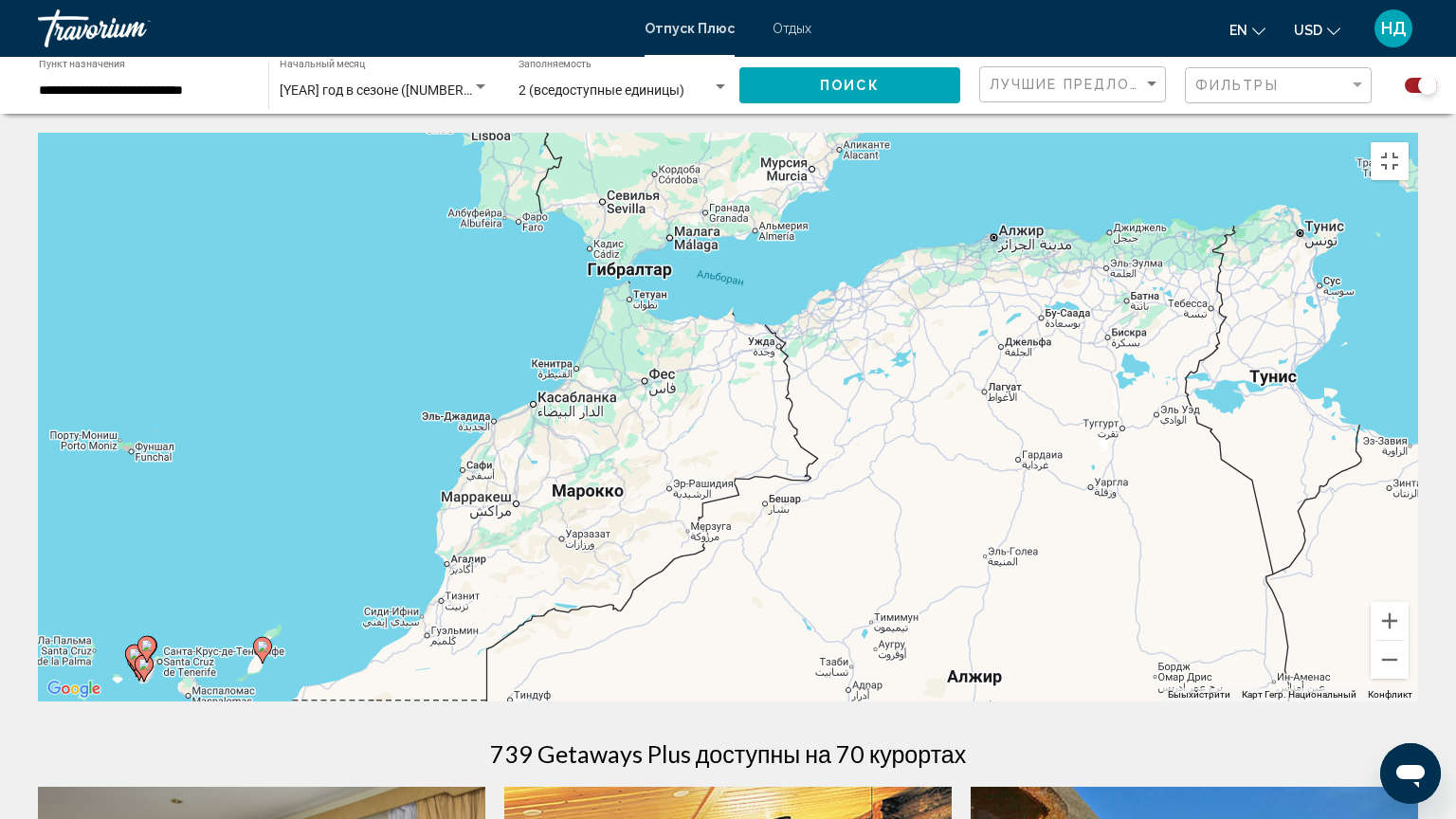drag, startPoint x: 754, startPoint y: 547, endPoint x: 874, endPoint y: 670, distance: 171.84004 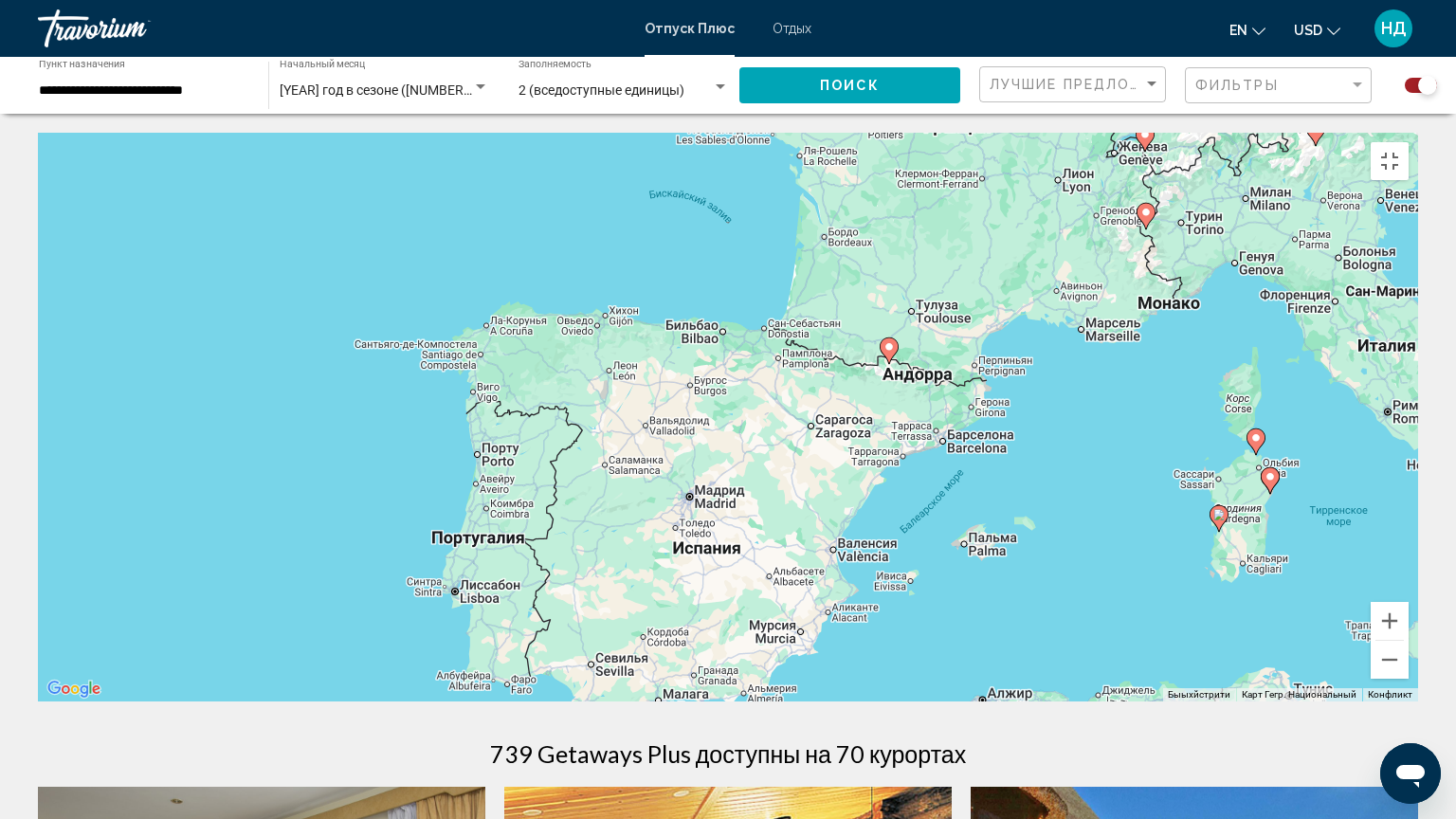 drag, startPoint x: 927, startPoint y: 78, endPoint x: 871, endPoint y: 399, distance: 325.84812 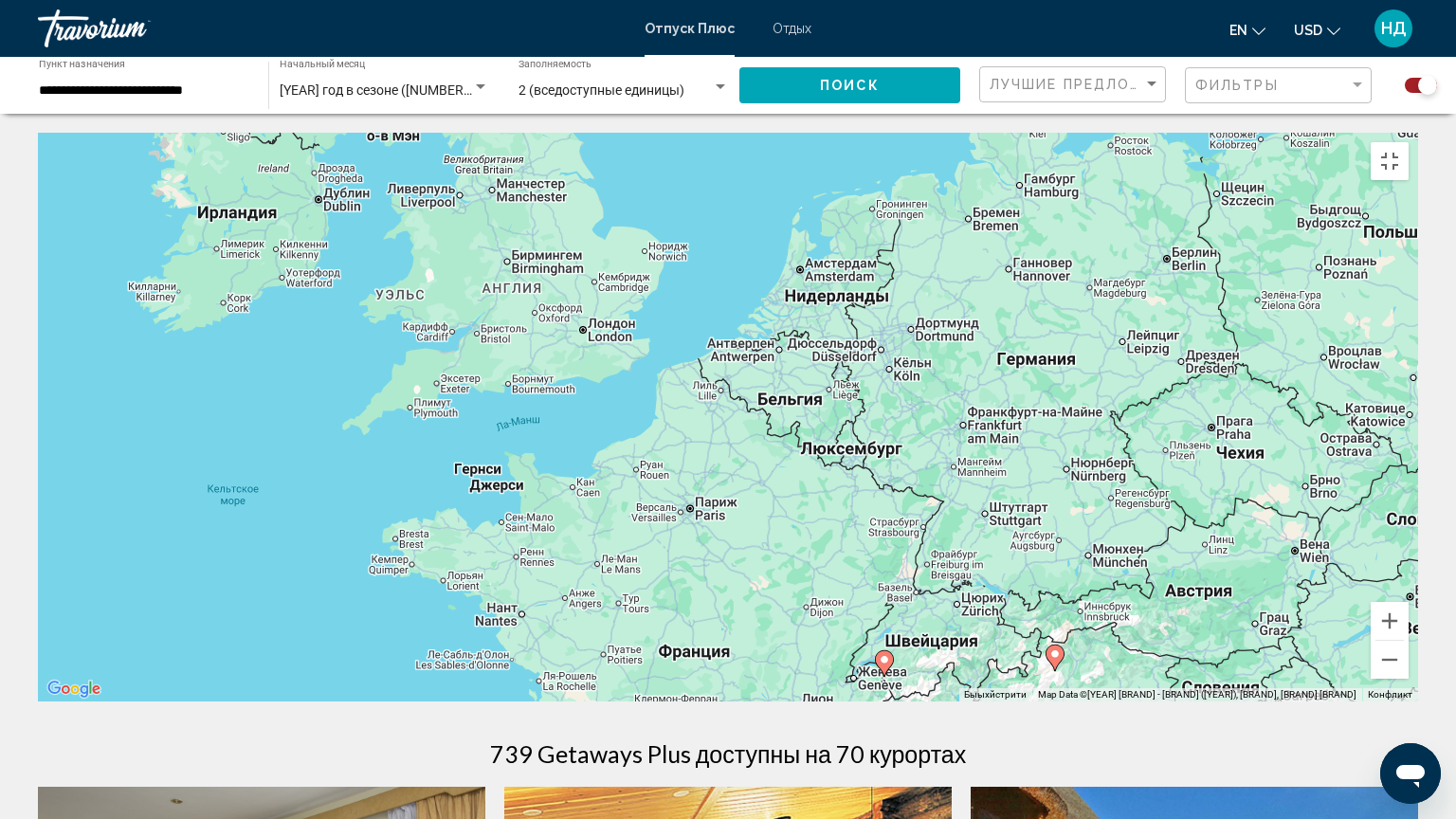 drag, startPoint x: 877, startPoint y: 328, endPoint x: 722, endPoint y: 482, distance: 218.49714 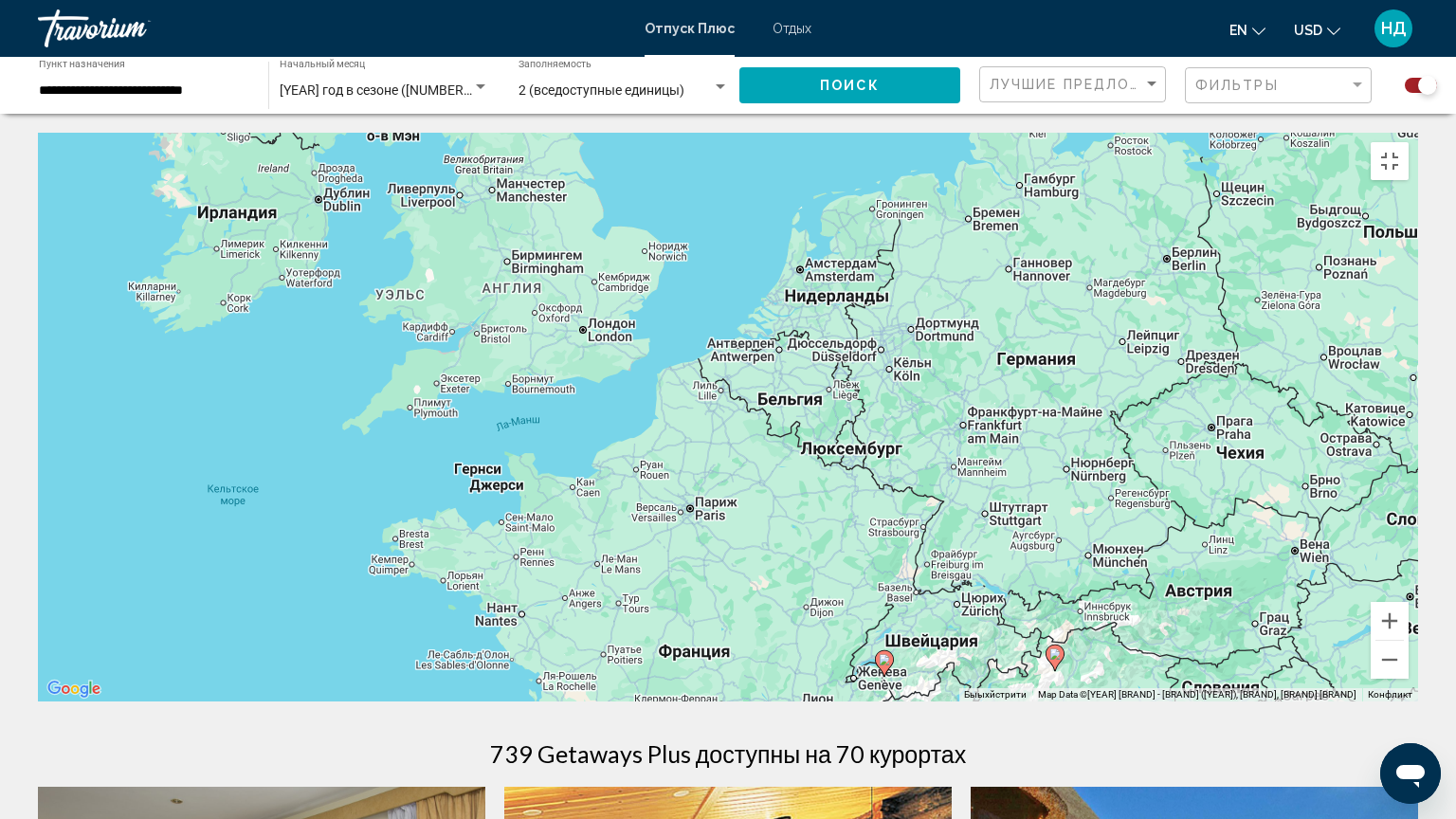click on "Для навигации используйте клавиши со стрелками. Чтобы активировать перетаскивание с помощью клавиатуры, нажмите Alt + Ввод. После этого перемещайте маркер, используя клавиши со стрелками. Чтобы завершить перетаскивание, нажмите клавишу Ввод. Чтобы отменить действие, нажмите клавишу Esc." at bounding box center [728, 417] 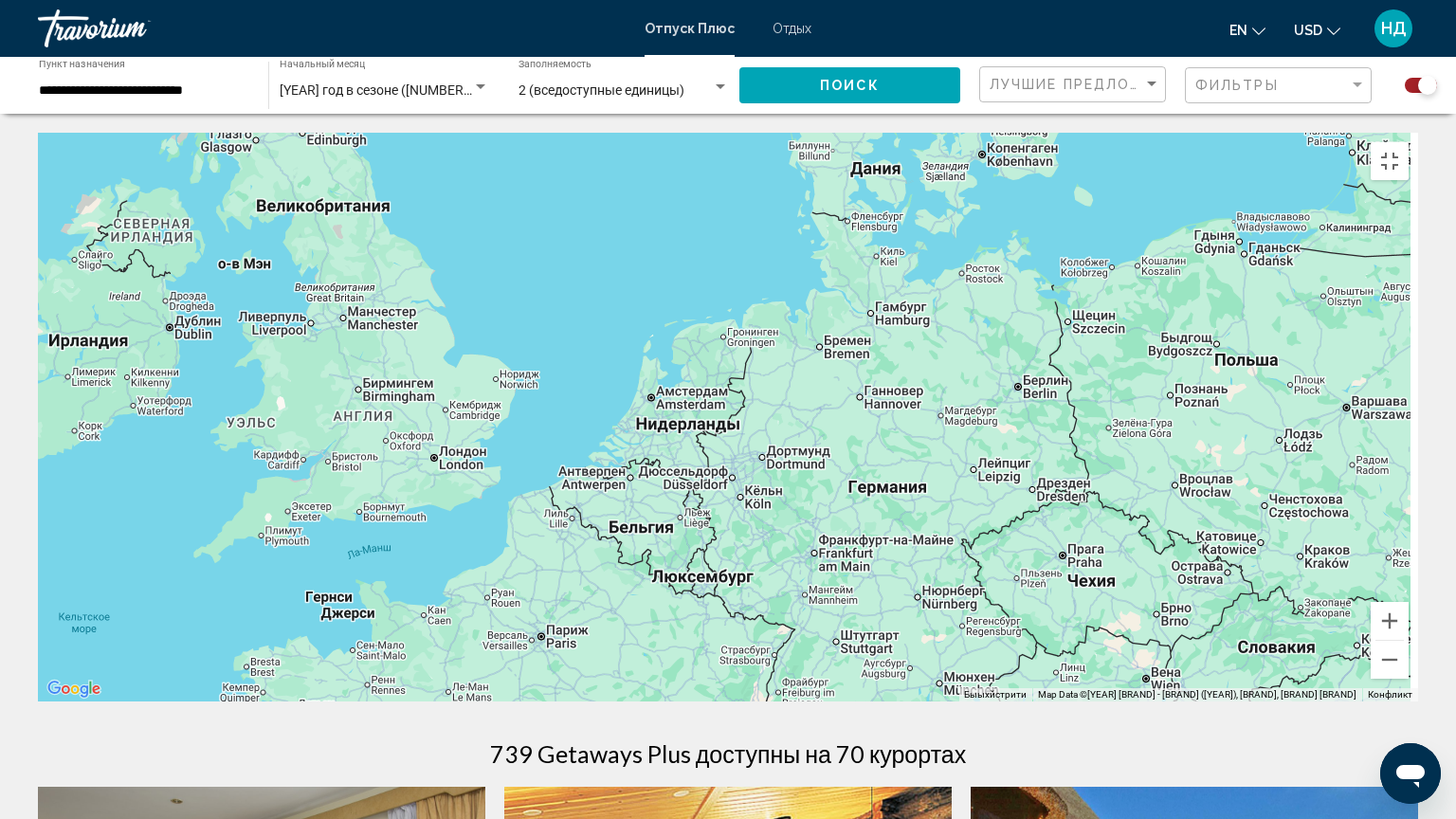 drag, startPoint x: 1019, startPoint y: 250, endPoint x: 962, endPoint y: 299, distance: 75.16648 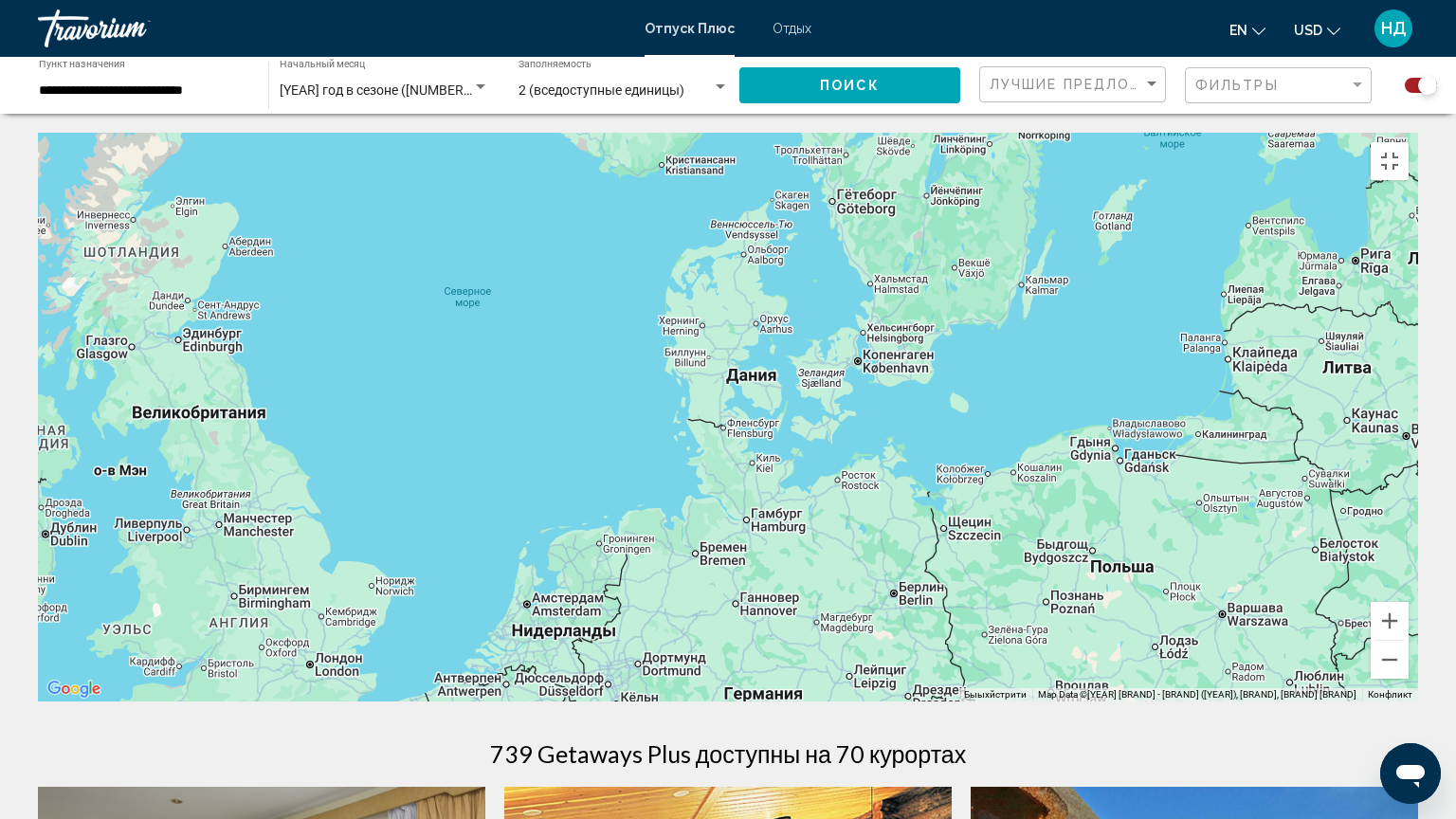 drag, startPoint x: 1001, startPoint y: 247, endPoint x: 878, endPoint y: 447, distance: 234.79566 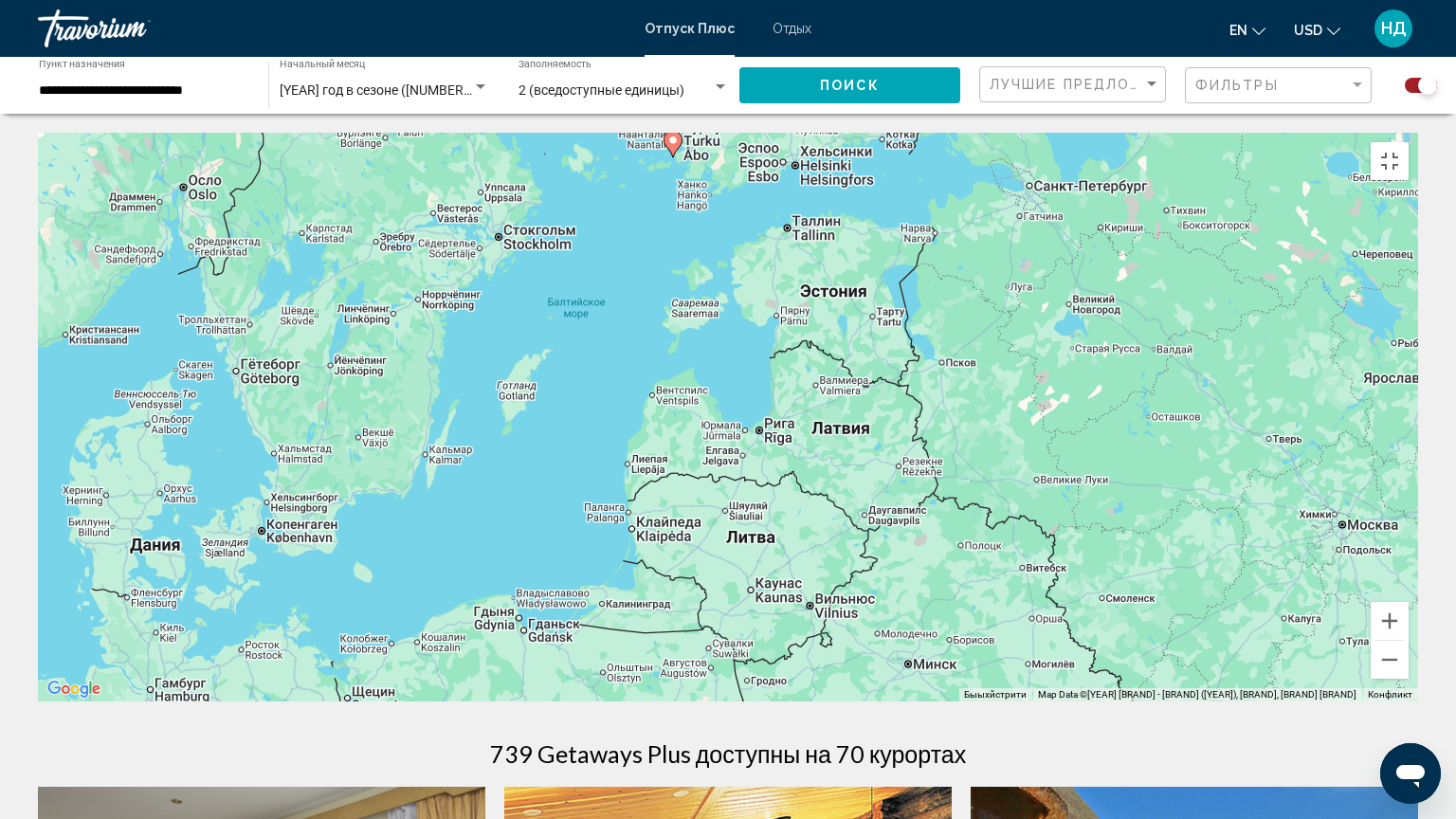 drag, startPoint x: 1228, startPoint y: 412, endPoint x: 627, endPoint y: 582, distance: 624.5807 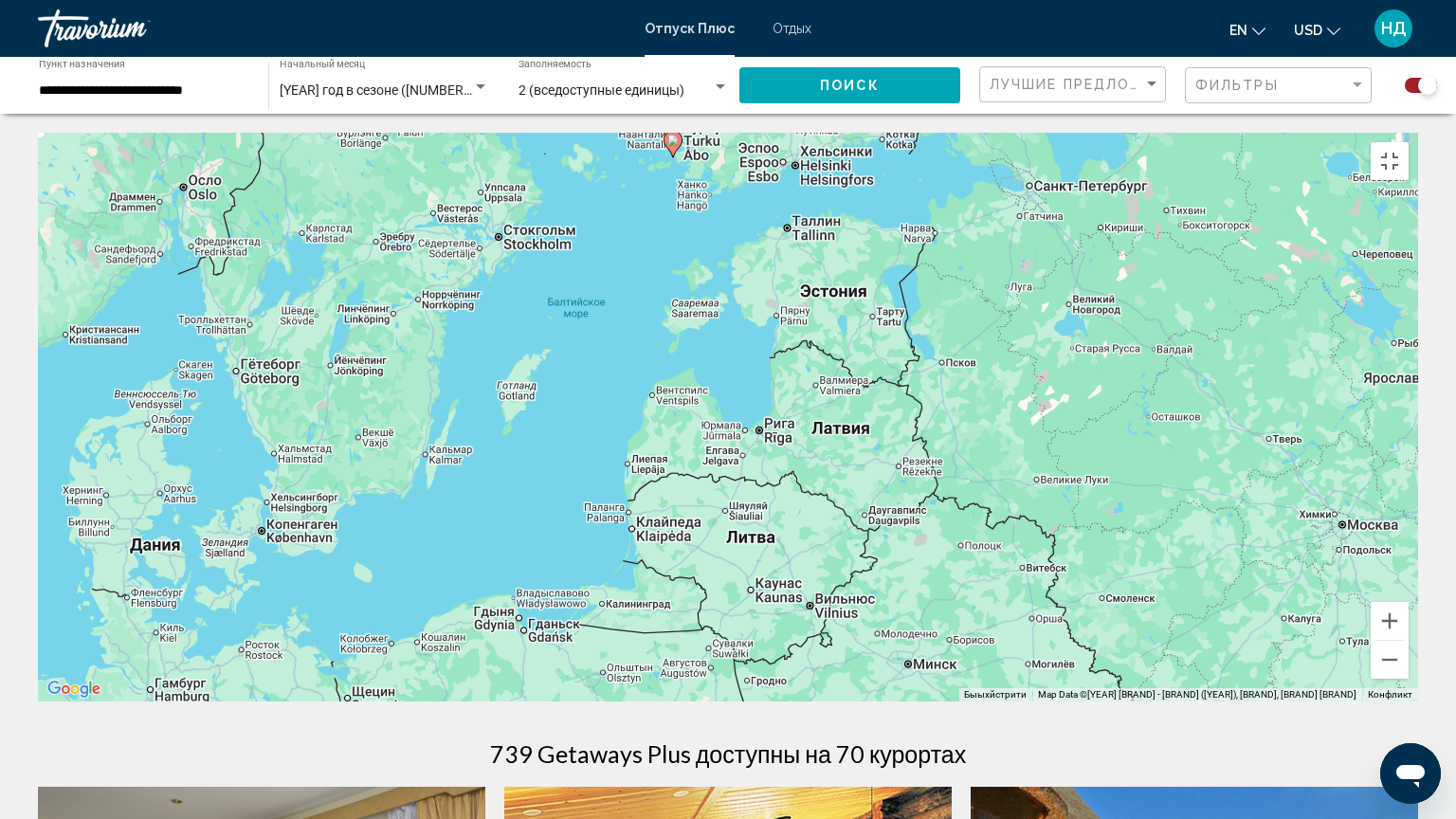click on "Для навигации используйте клавиши со стрелками. Чтобы активировать перетаскивание с помощью клавиатуры, нажмите Alt + Ввод. После этого перемещайте маркер, используя клавиши со стрелками. Чтобы завершить перетаскивание, нажмите клавишу Ввод. Чтобы отменить действие, нажмите клавишу Esc." at bounding box center (728, 417) 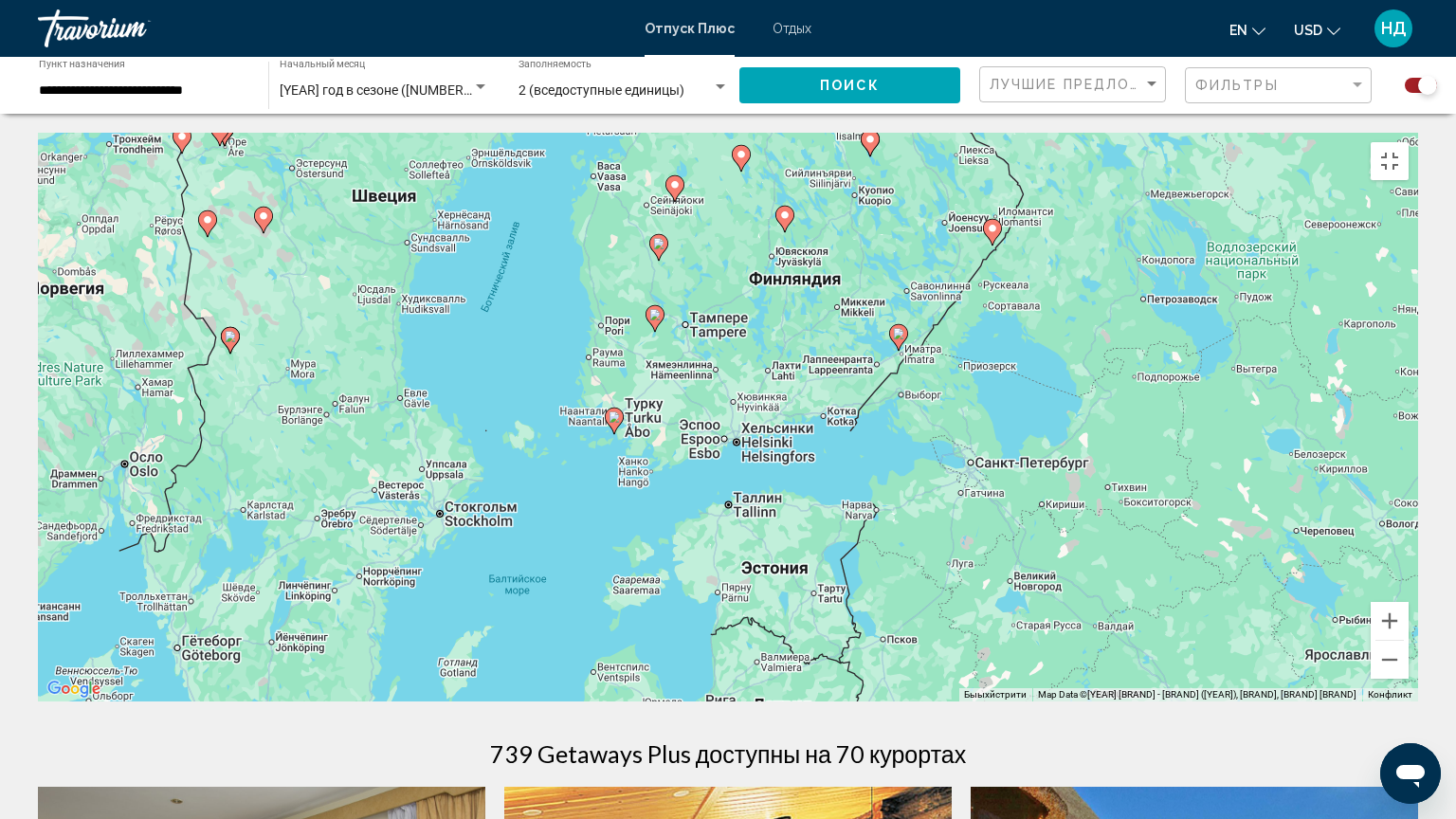 drag, startPoint x: 756, startPoint y: 218, endPoint x: 704, endPoint y: 456, distance: 243.61445 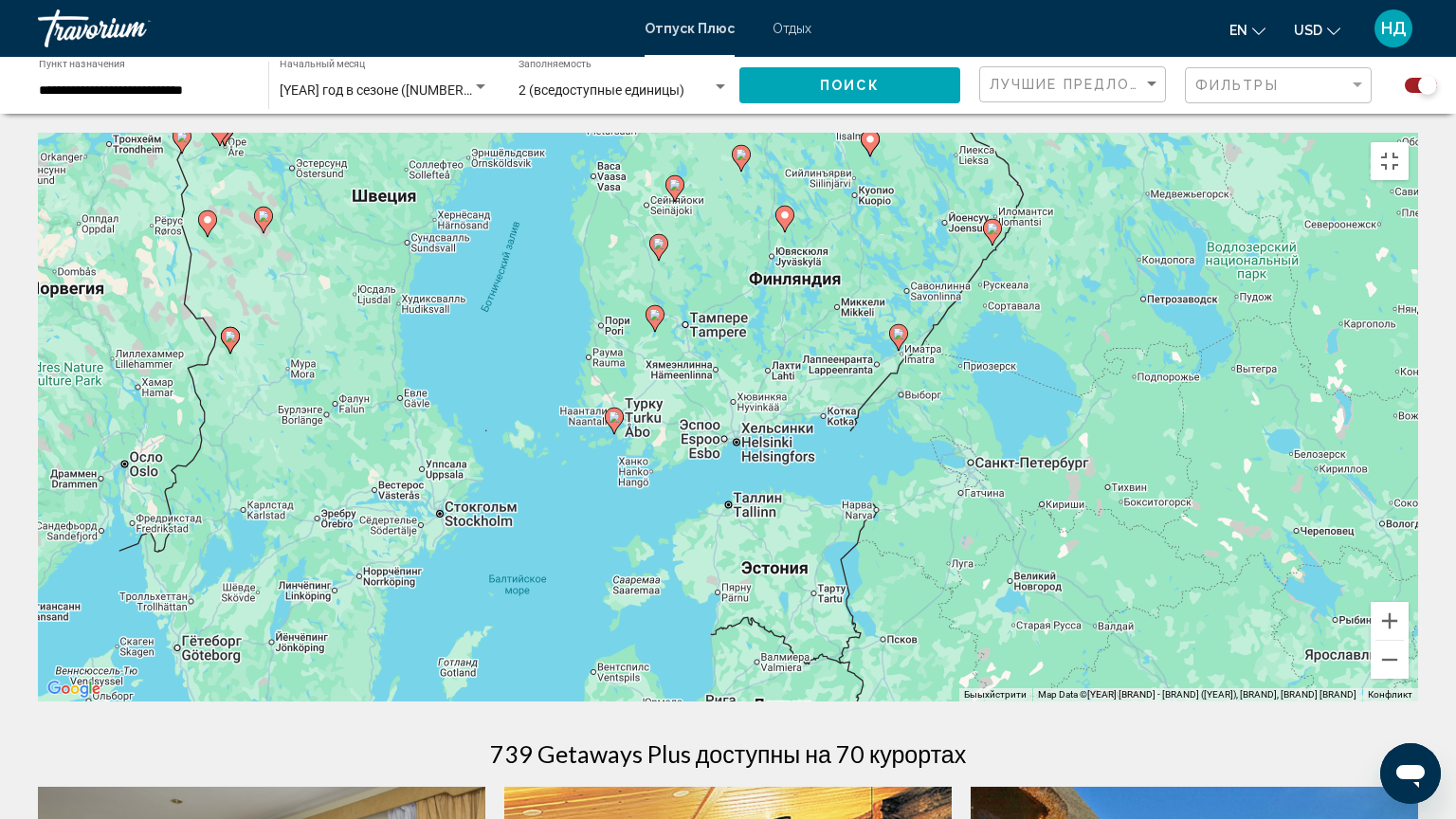 click on "Для навигации используйте клавиши со стрелками. Чтобы активировать перетаскивание с помощью клавиатуры, нажмите Alt + Ввод. После этого перемещайте маркер, используя клавиши со стрелками. Чтобы завершить перетаскивание, нажмите клавишу Ввод. Чтобы отменить действие, нажмите клавишу Esc." at bounding box center (728, 417) 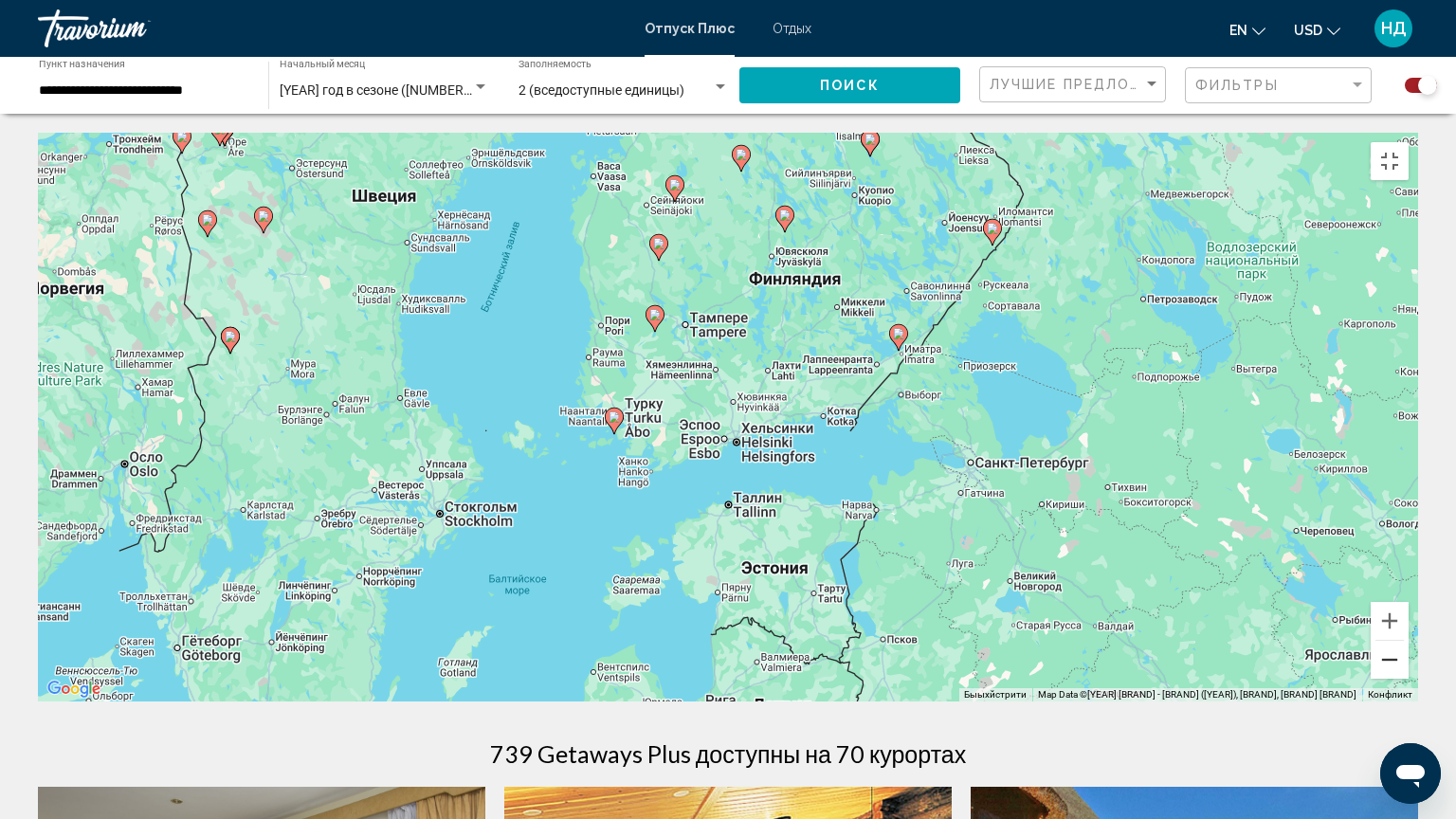 click at bounding box center (1390, 660) 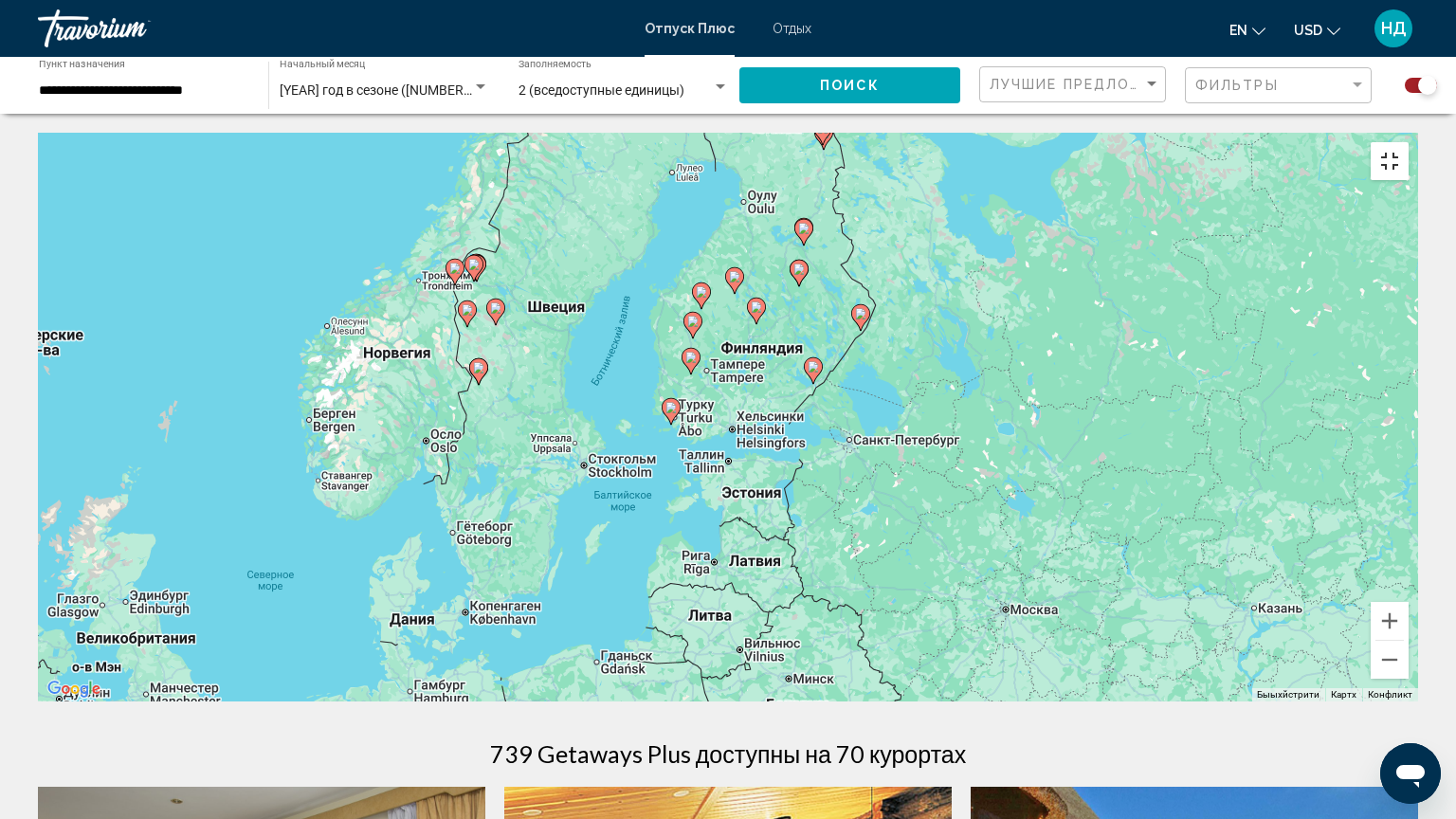 click at bounding box center [1390, 161] 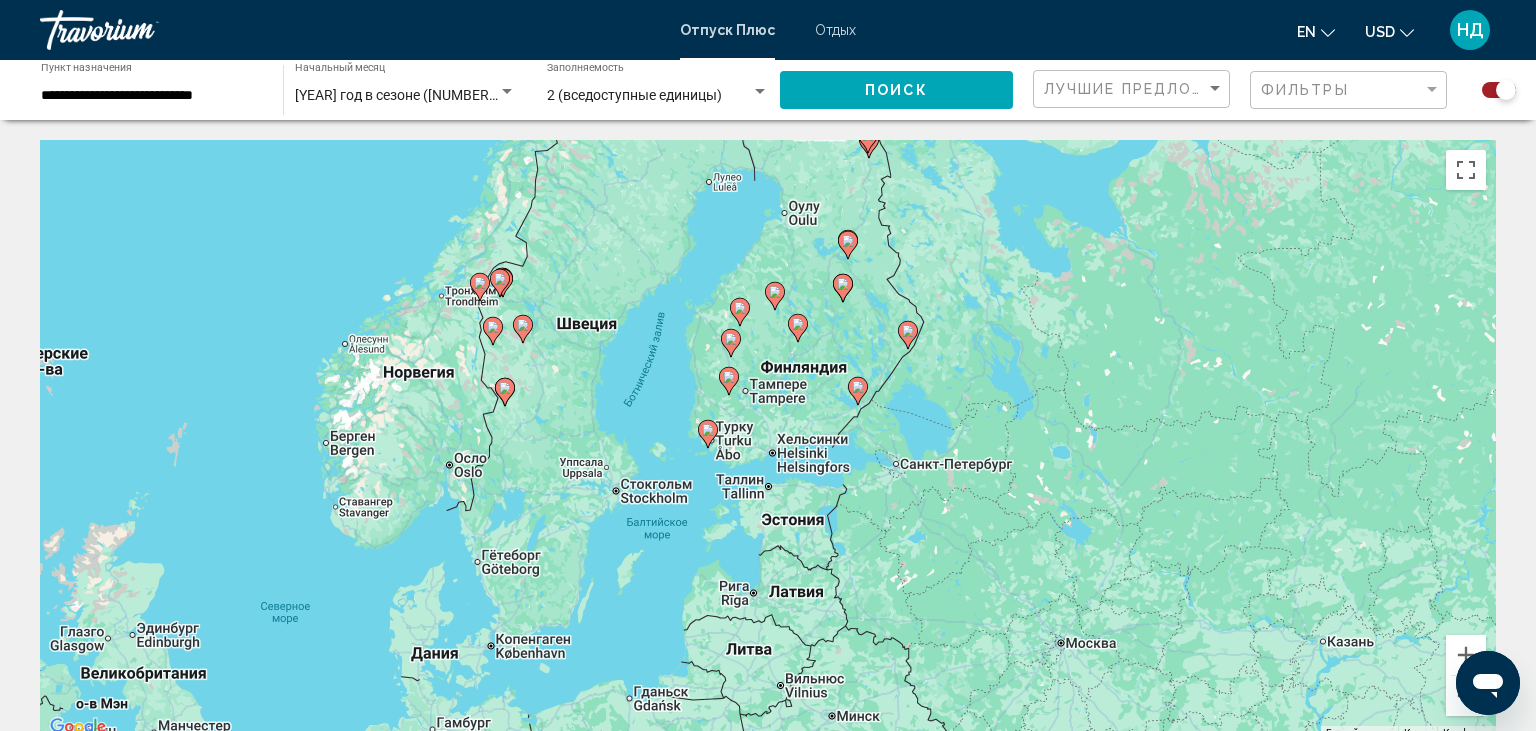 click on "Для навигации используйте клавиши со стрелками. Чтобы активировать перетаскивание с помощью клавиатуры, нажмите Alt + Ввод. После этого перемещайте маркер, используя клавиши со стрелками. Чтобы завершить перетаскивание, нажмите клавишу Ввод. Чтобы отменить действие, нажмите клавишу Esc." at bounding box center [768, 440] 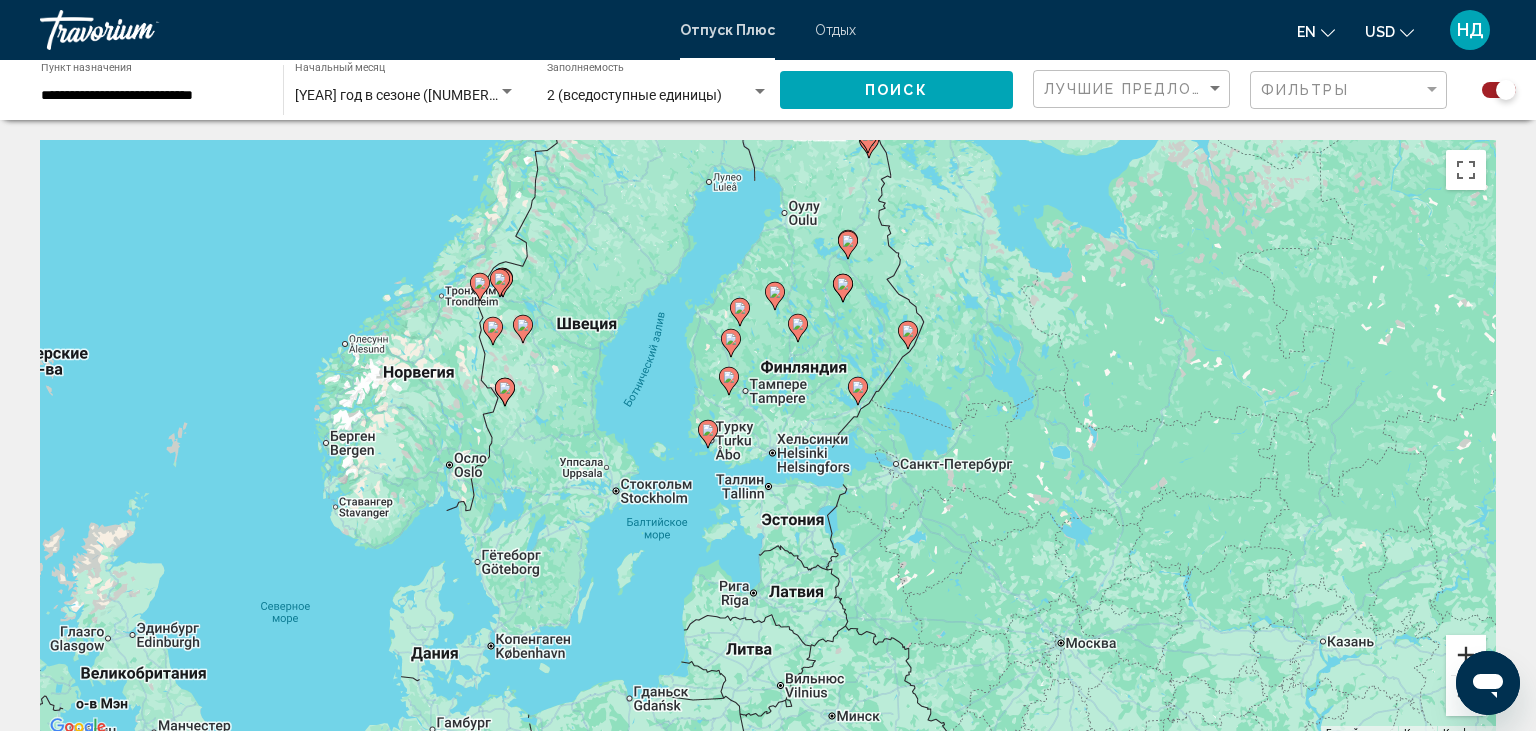click at bounding box center (1466, 655) 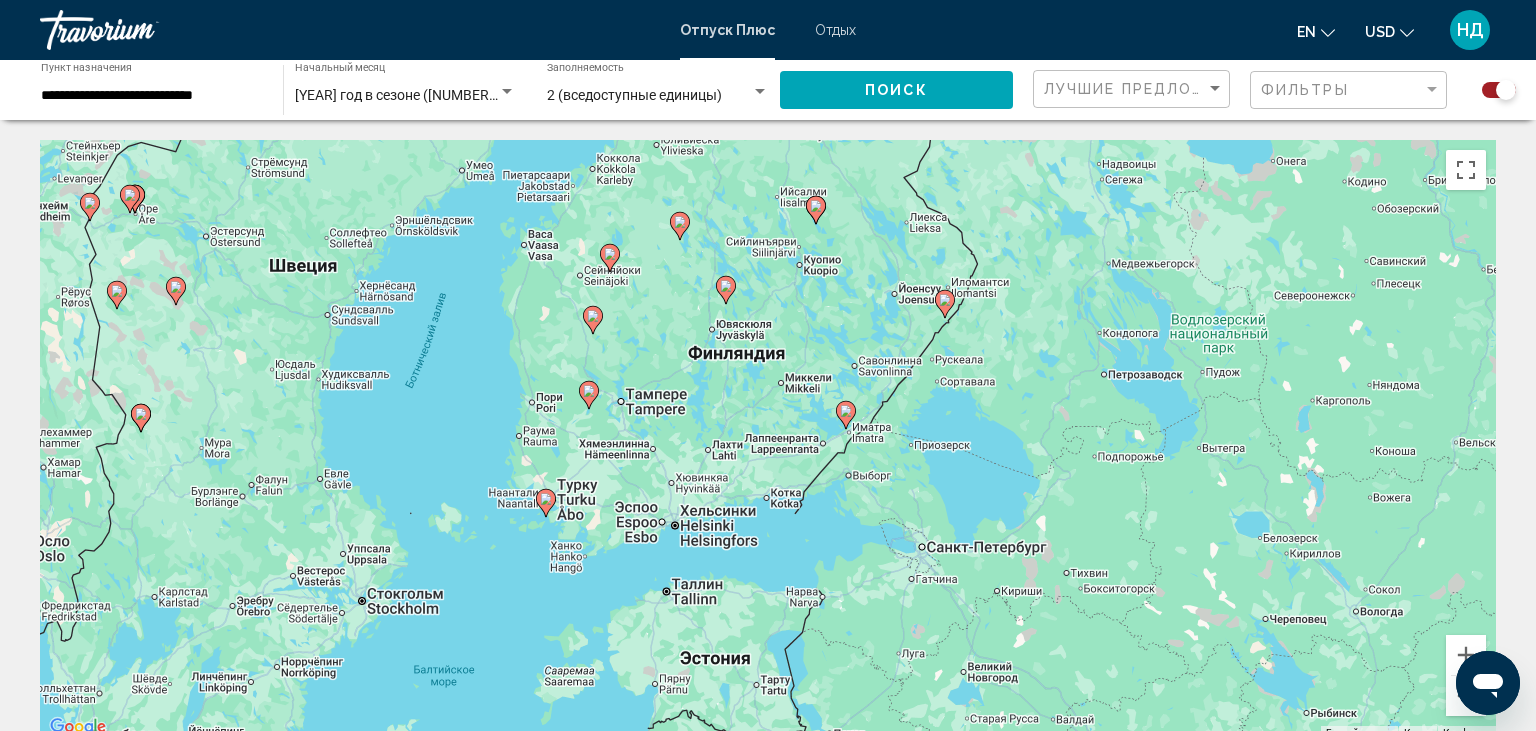 drag, startPoint x: 1018, startPoint y: 268, endPoint x: 902, endPoint y: 345, distance: 139.23003 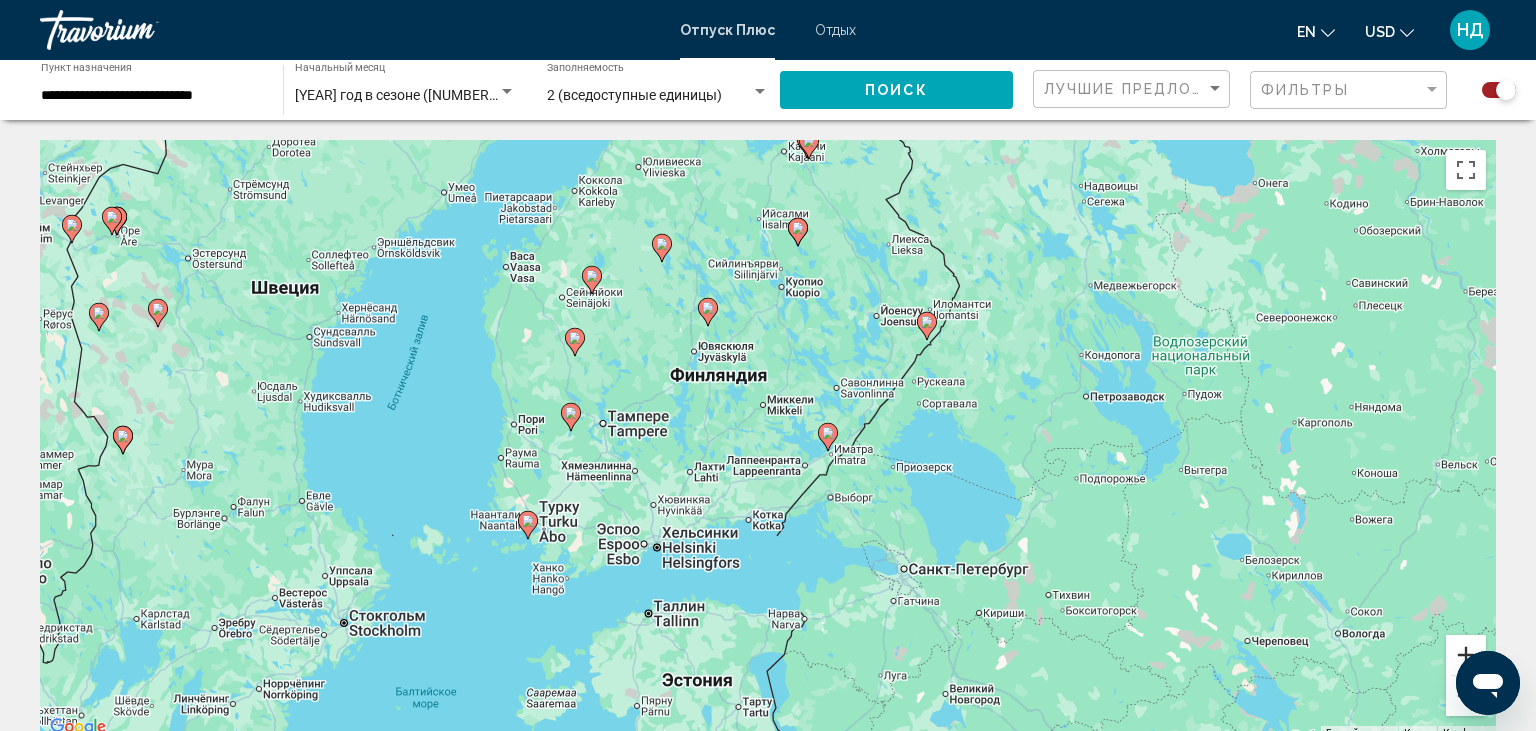 click at bounding box center (1466, 655) 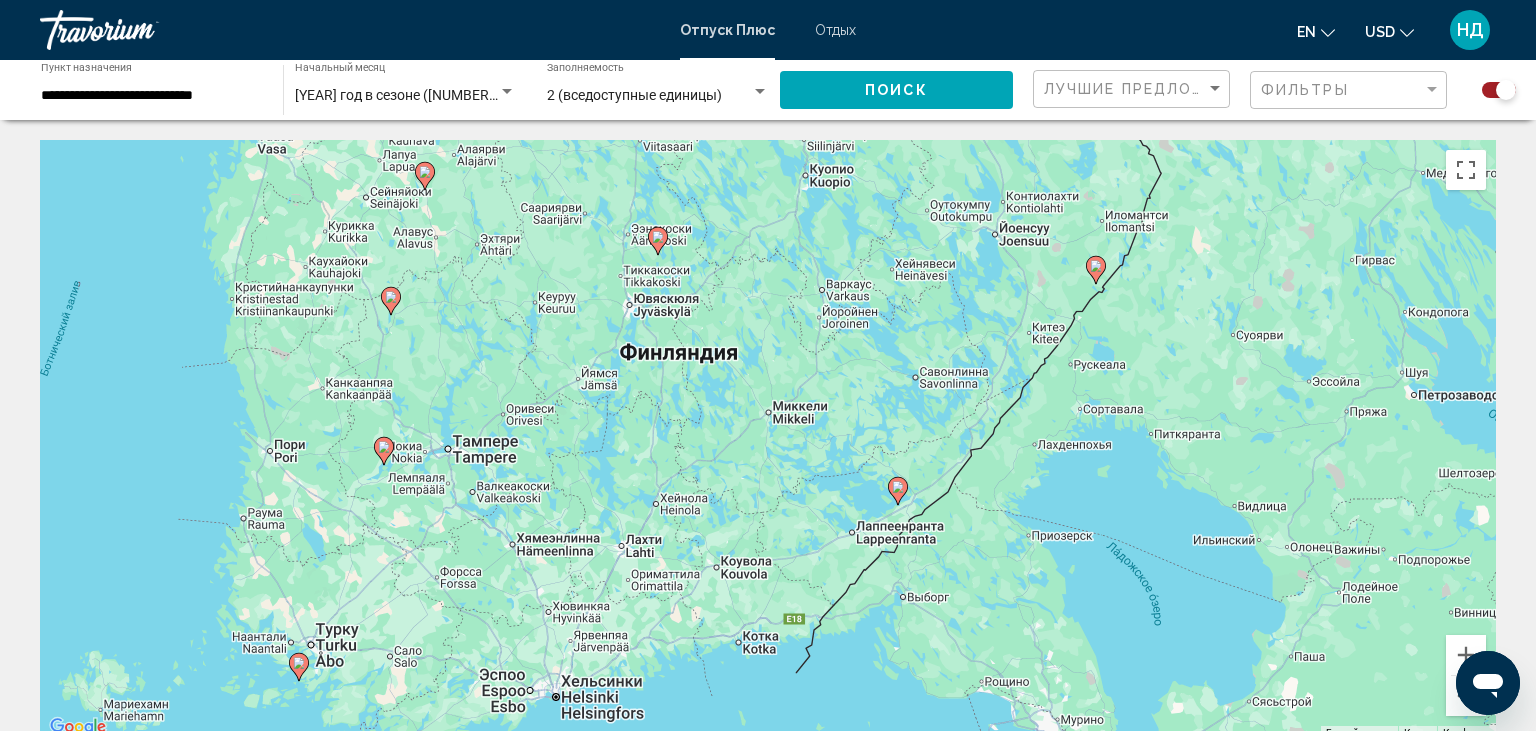 drag, startPoint x: 1119, startPoint y: 283, endPoint x: 1141, endPoint y: 290, distance: 23.086792 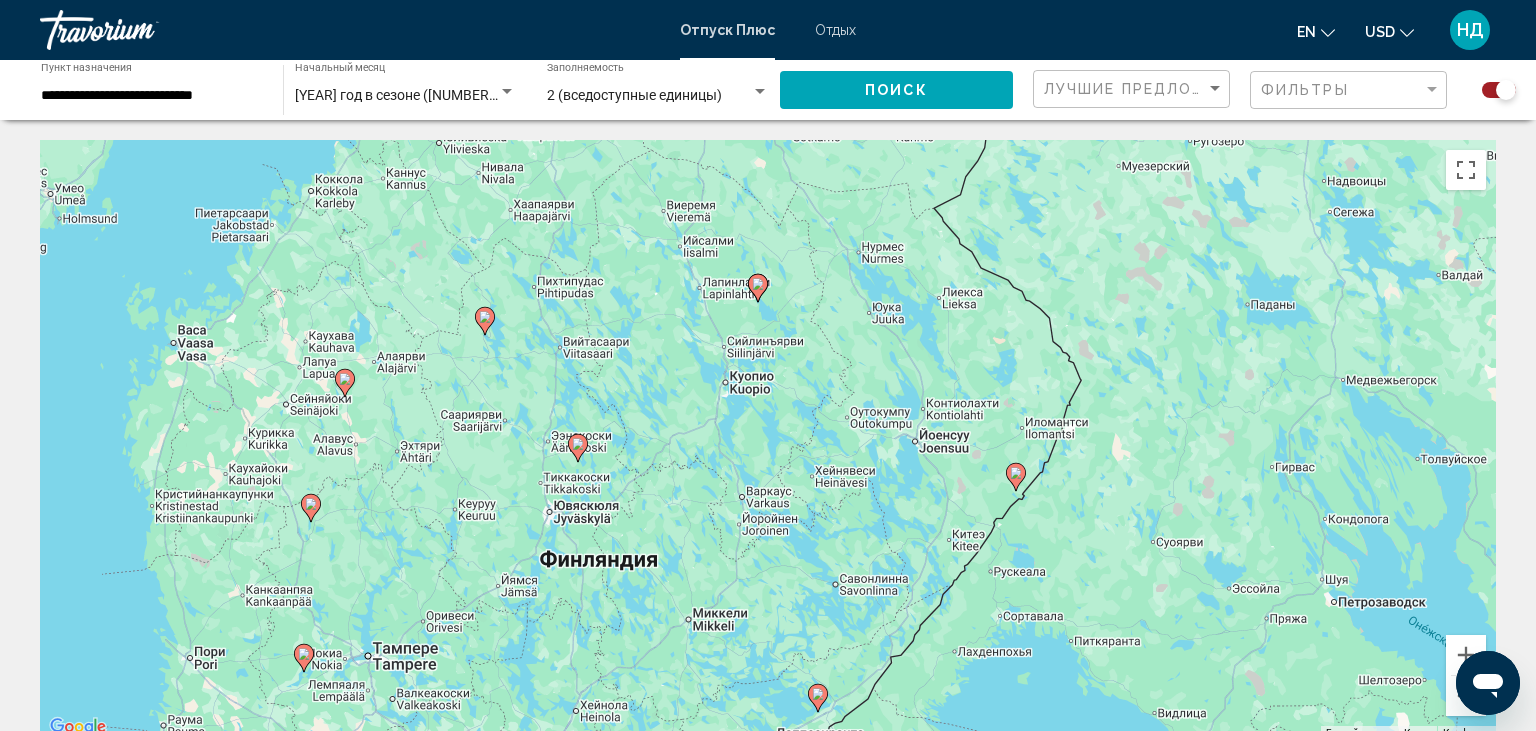 drag, startPoint x: 1180, startPoint y: 314, endPoint x: 1098, endPoint y: 535, distance: 235.72229 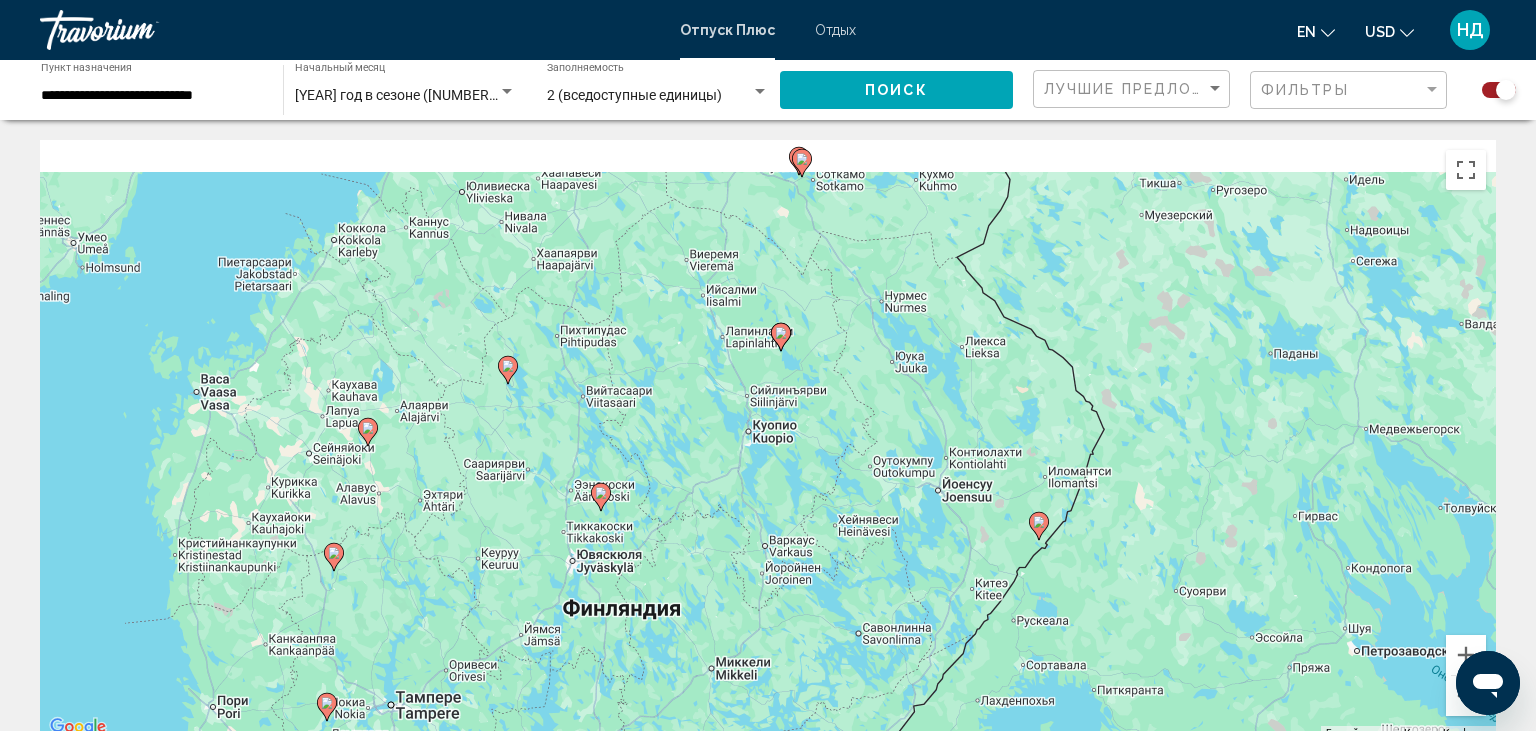 drag, startPoint x: 1073, startPoint y: 290, endPoint x: 1096, endPoint y: 342, distance: 56.859474 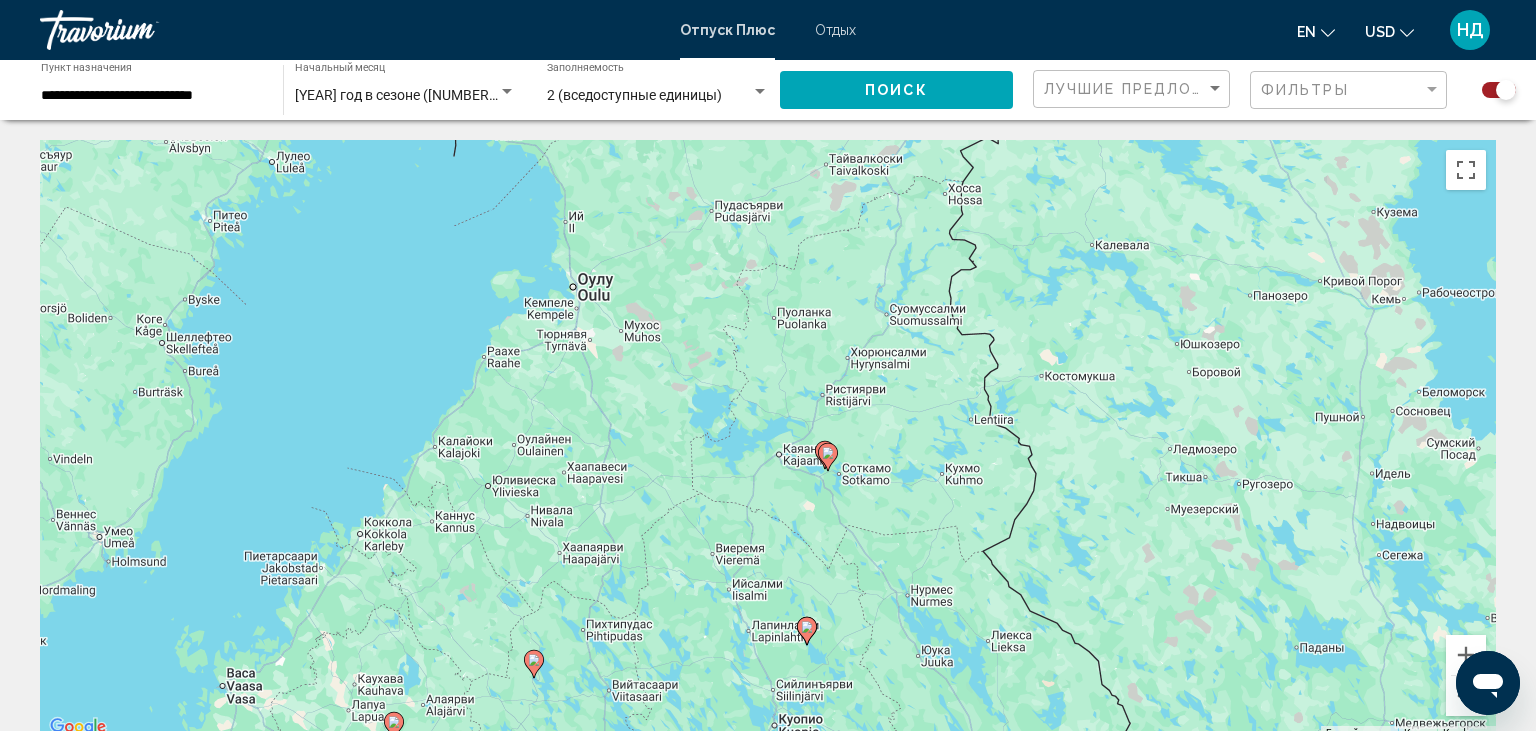 drag, startPoint x: 1070, startPoint y: 245, endPoint x: 1096, endPoint y: 547, distance: 303.11713 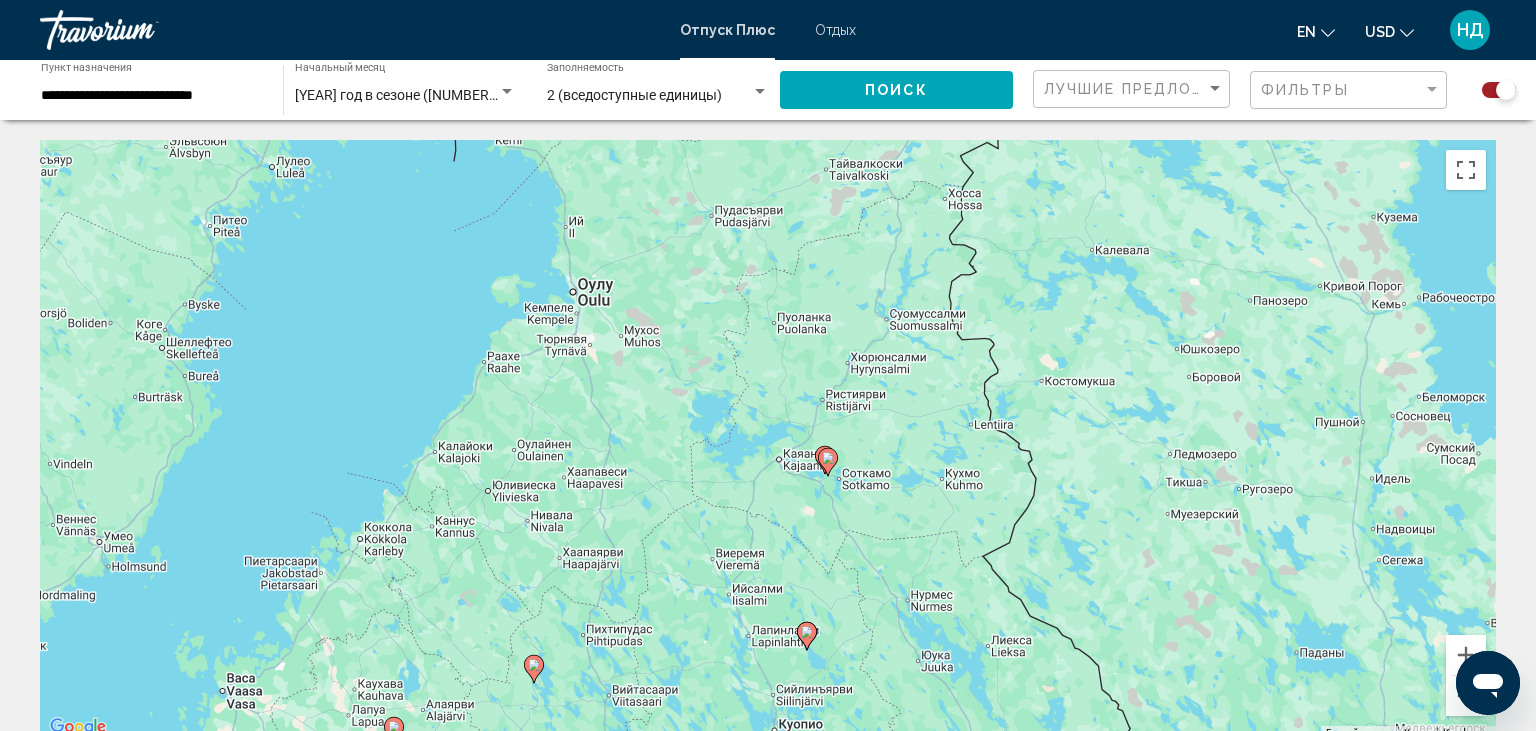click on "Для навигации используйте клавиши со стрелками. Чтобы активировать перетаскивание с помощью клавиатуры, нажмите Alt + Ввод. После этого перемещайте маркер, используя клавиши со стрелками. Чтобы завершить перетаскивание, нажмите клавишу Ввод. Чтобы отменить действие, нажмите клавишу Esc." at bounding box center (768, 440) 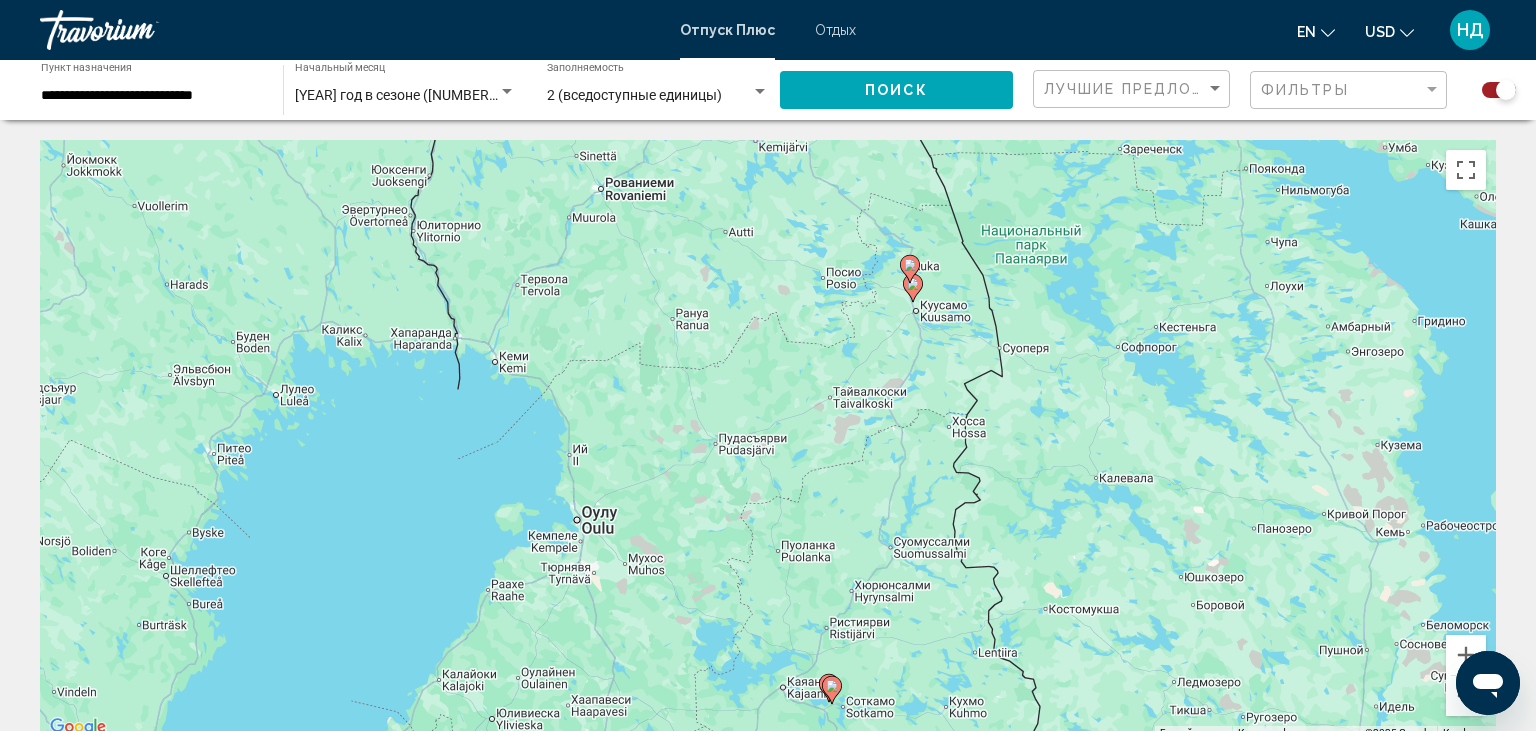 drag, startPoint x: 1078, startPoint y: 342, endPoint x: 1082, endPoint y: 486, distance: 144.05554 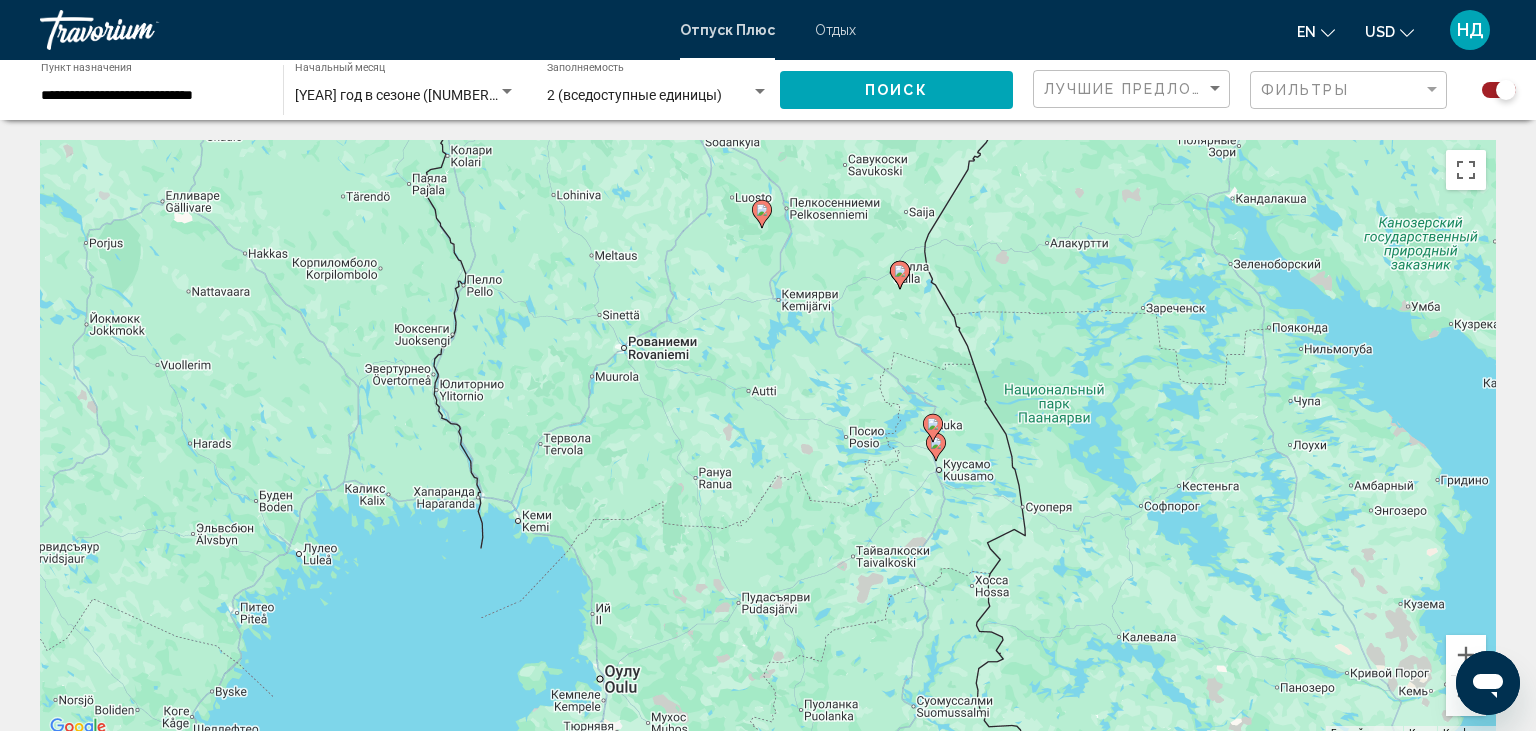 drag, startPoint x: 989, startPoint y: 295, endPoint x: 1006, endPoint y: 394, distance: 100.44899 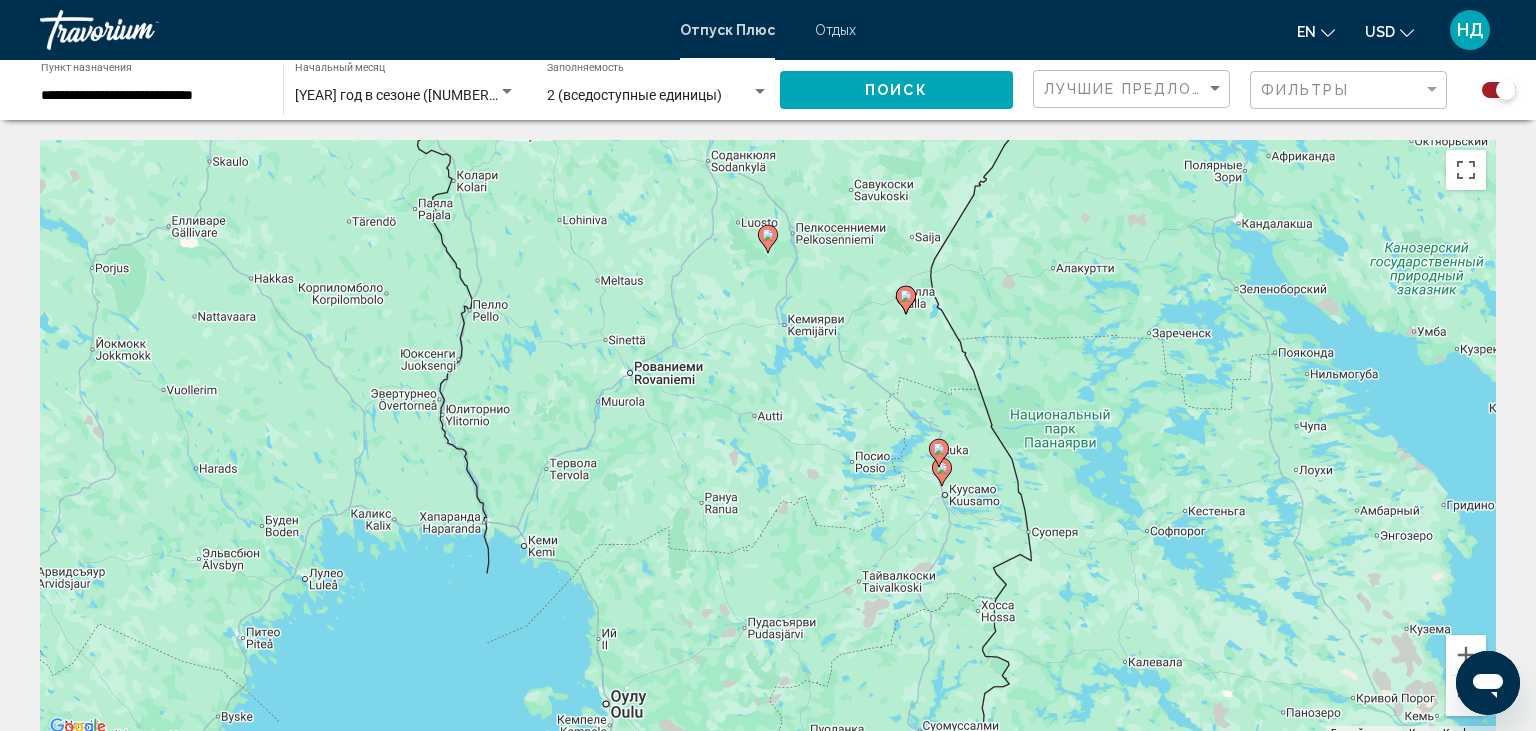 drag, startPoint x: 1006, startPoint y: 394, endPoint x: 1013, endPoint y: 422, distance: 28.86174 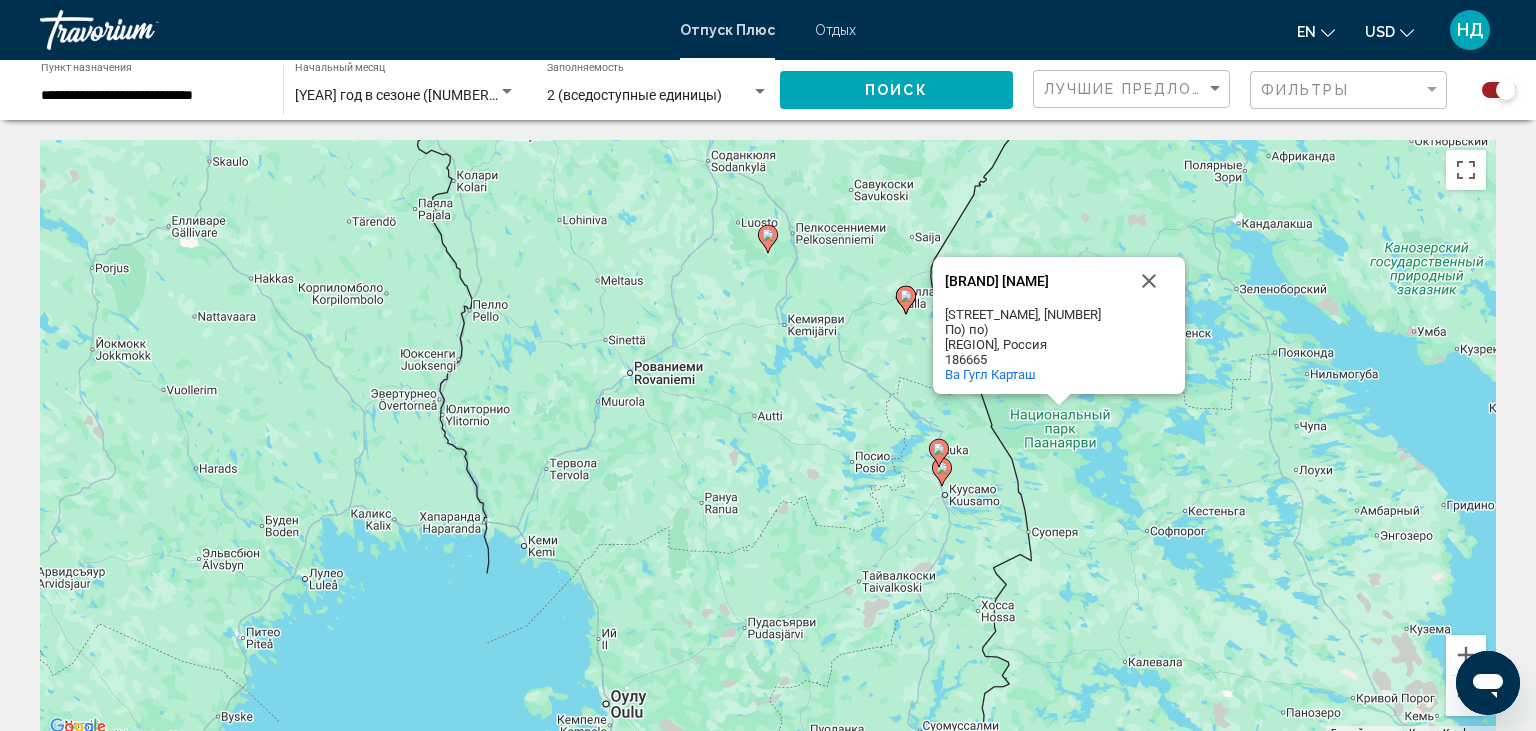 drag, startPoint x: 1069, startPoint y: 299, endPoint x: 1055, endPoint y: 370, distance: 72.36712 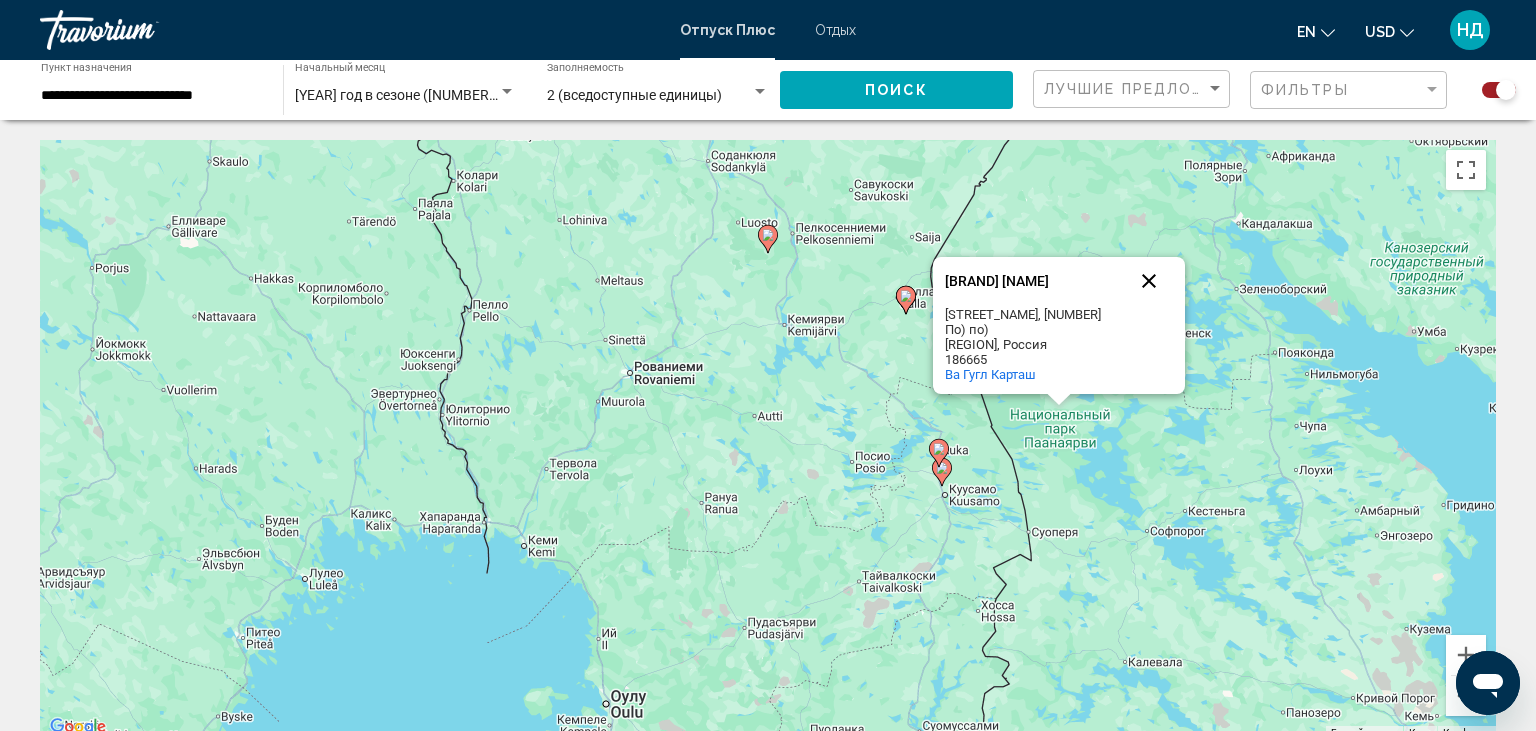 click at bounding box center [1149, 281] 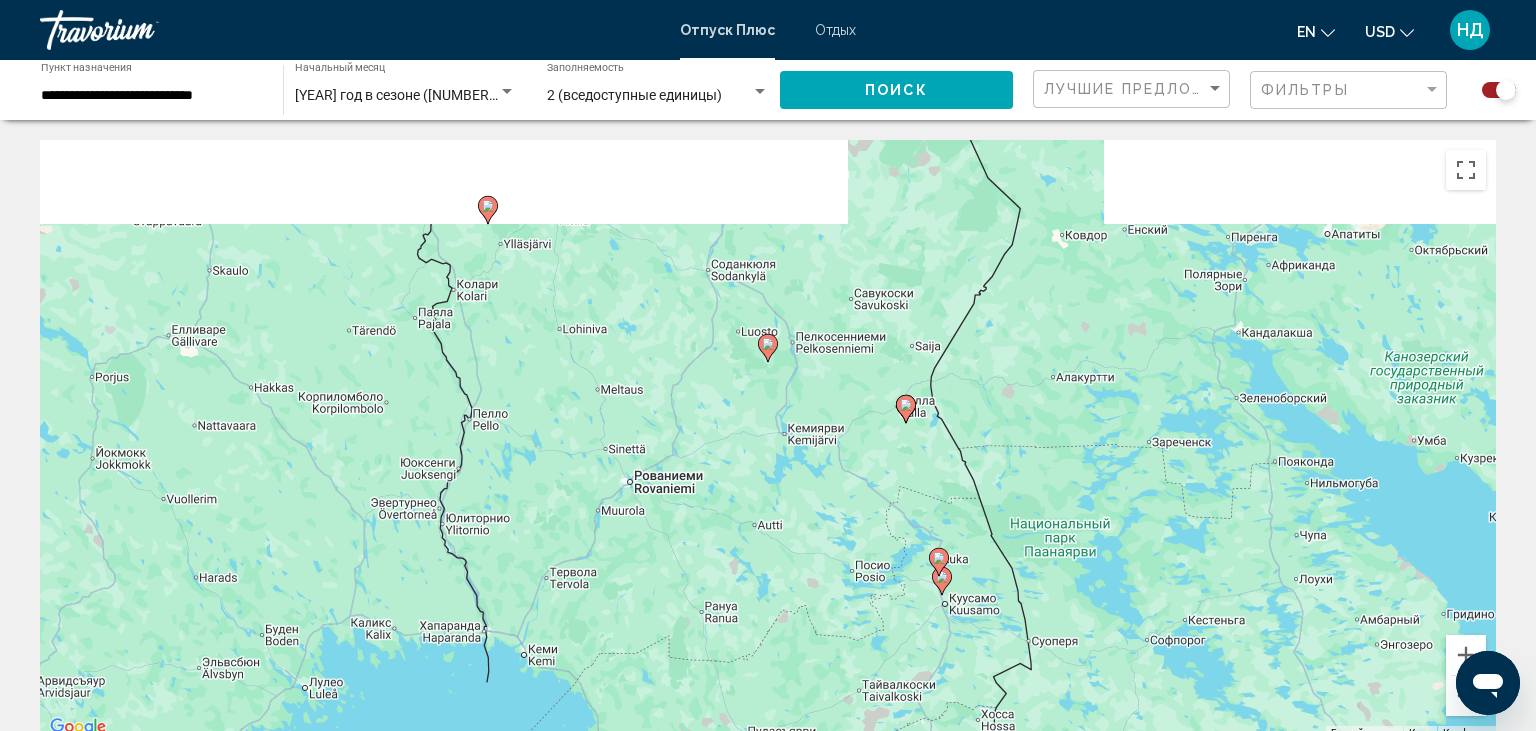 drag, startPoint x: 960, startPoint y: 231, endPoint x: 960, endPoint y: 322, distance: 91 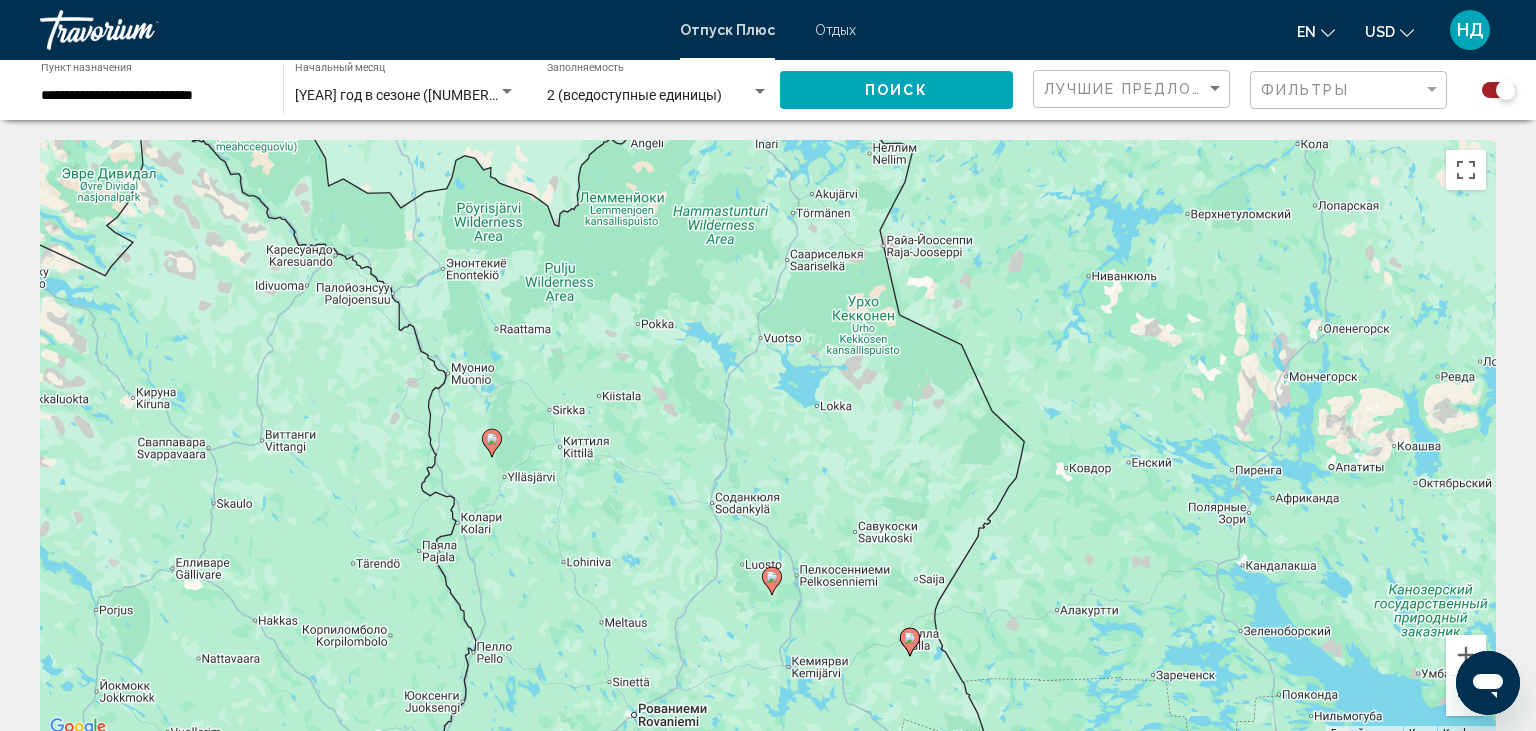 drag, startPoint x: 822, startPoint y: 236, endPoint x: 830, endPoint y: 257, distance: 22.472204 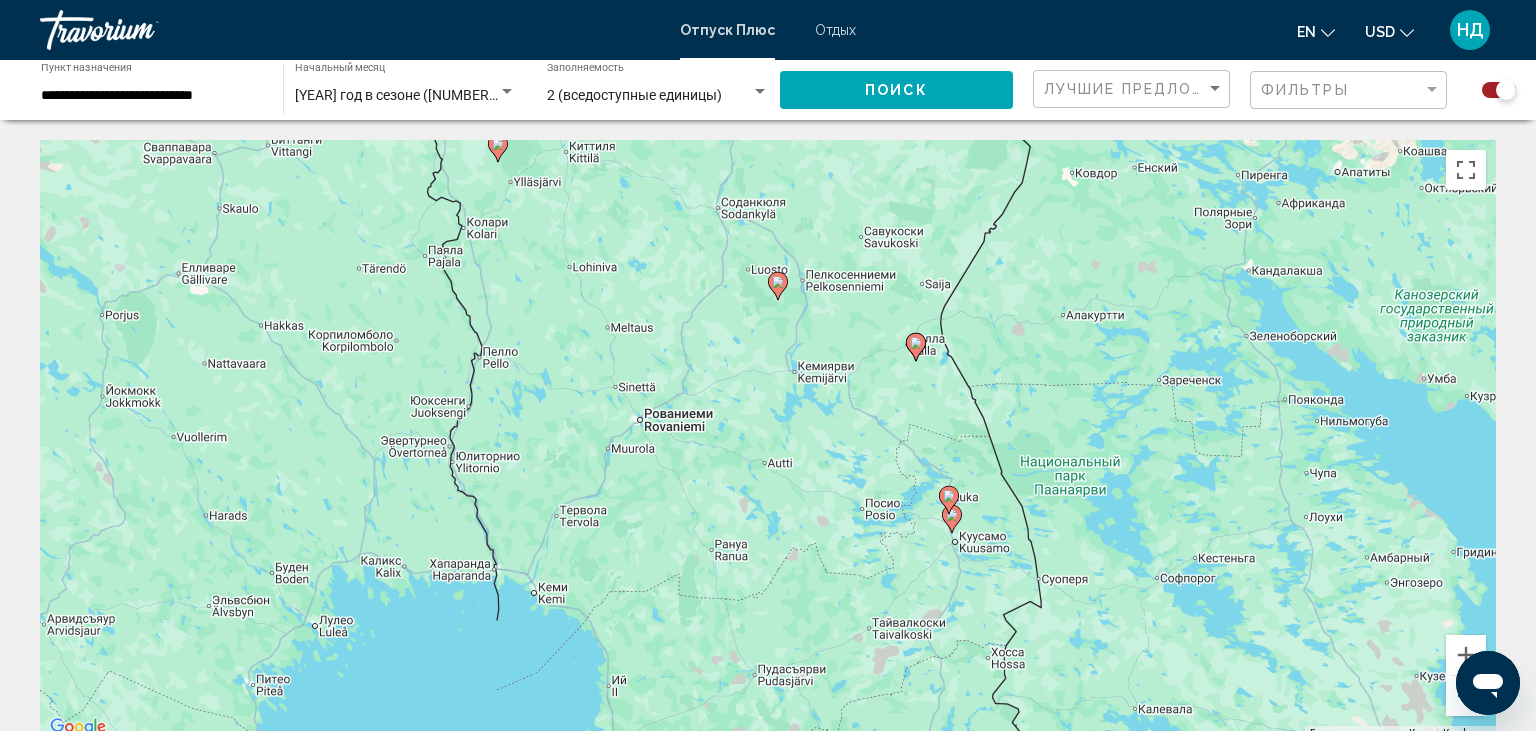 drag, startPoint x: 901, startPoint y: 523, endPoint x: 901, endPoint y: 306, distance: 217 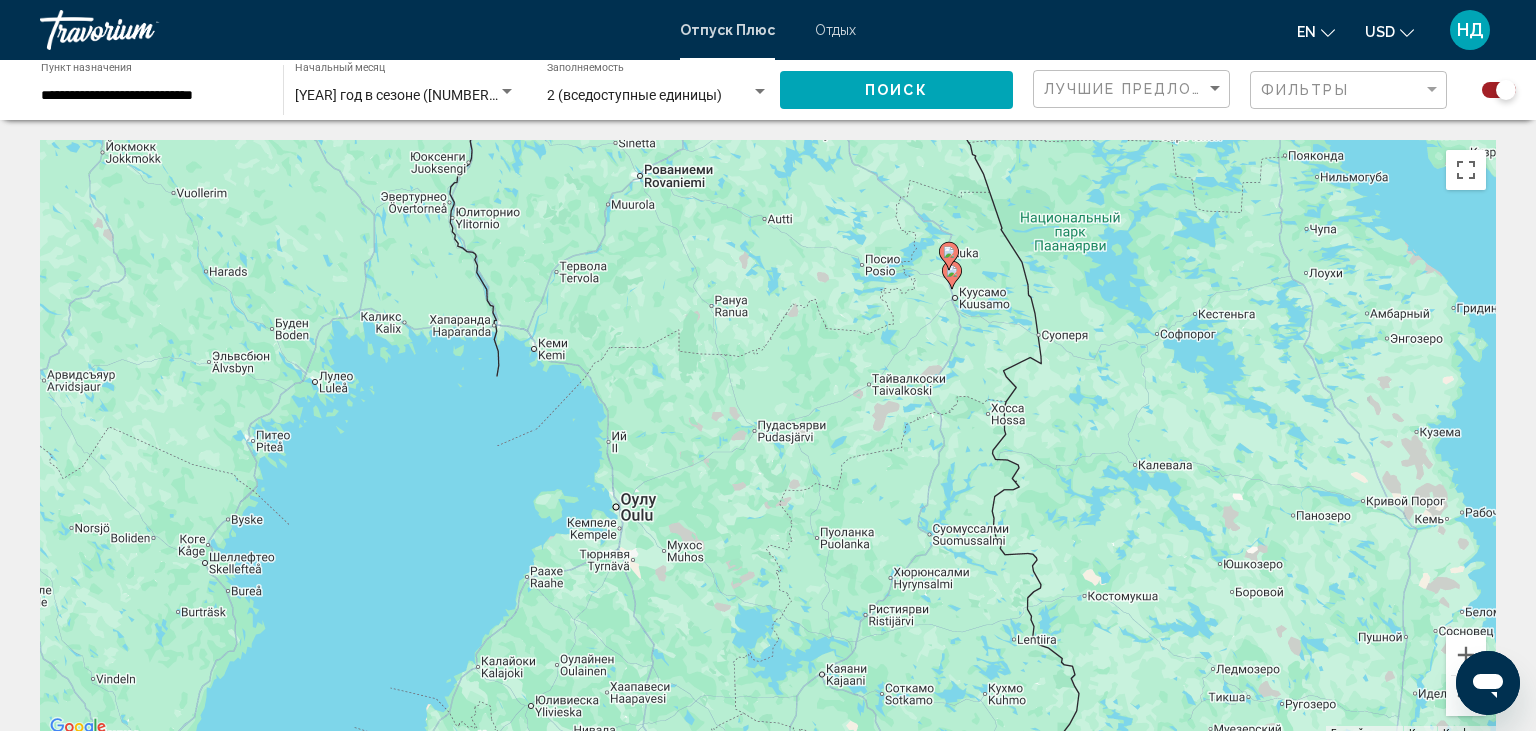 drag, startPoint x: 901, startPoint y: 293, endPoint x: 901, endPoint y: 335, distance: 42 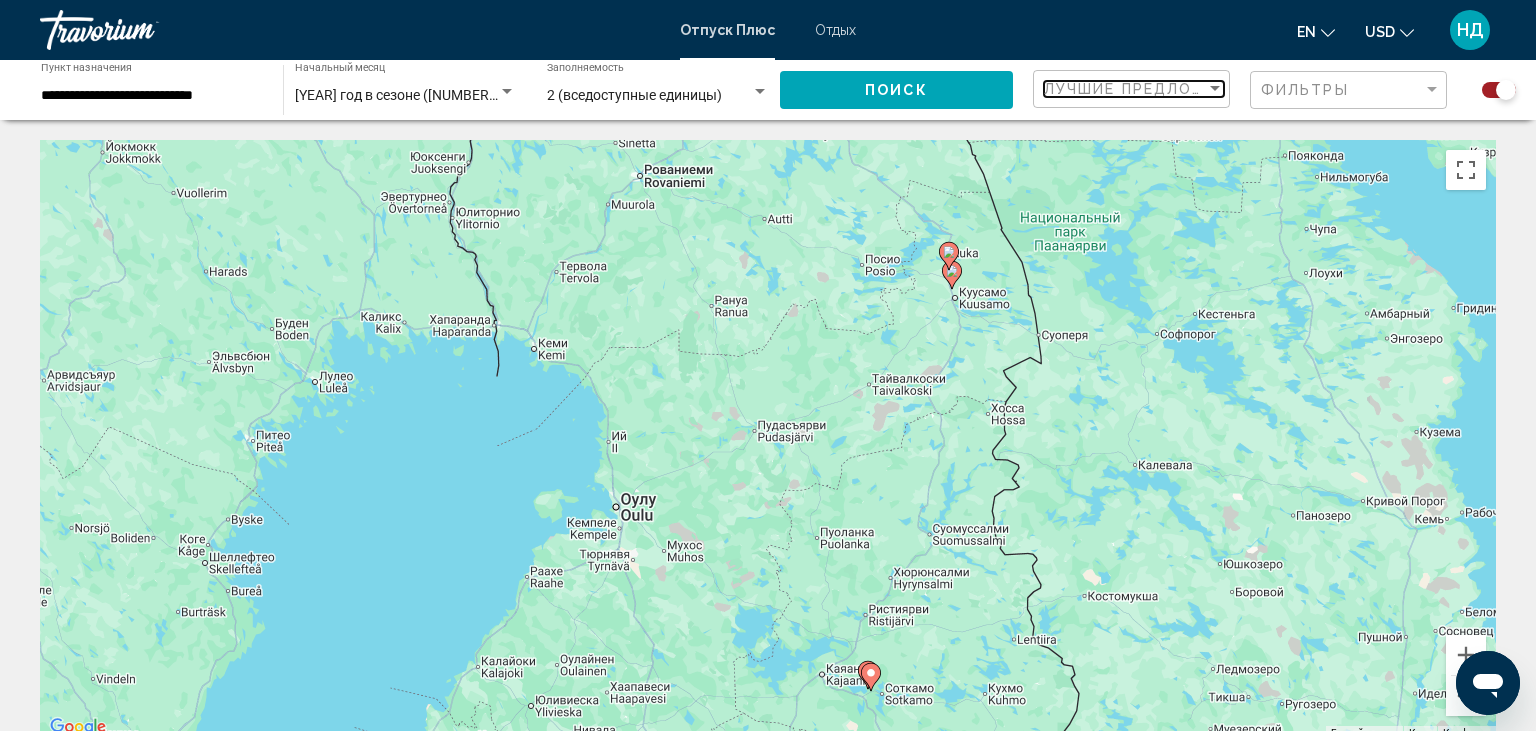 click at bounding box center (1215, 88) 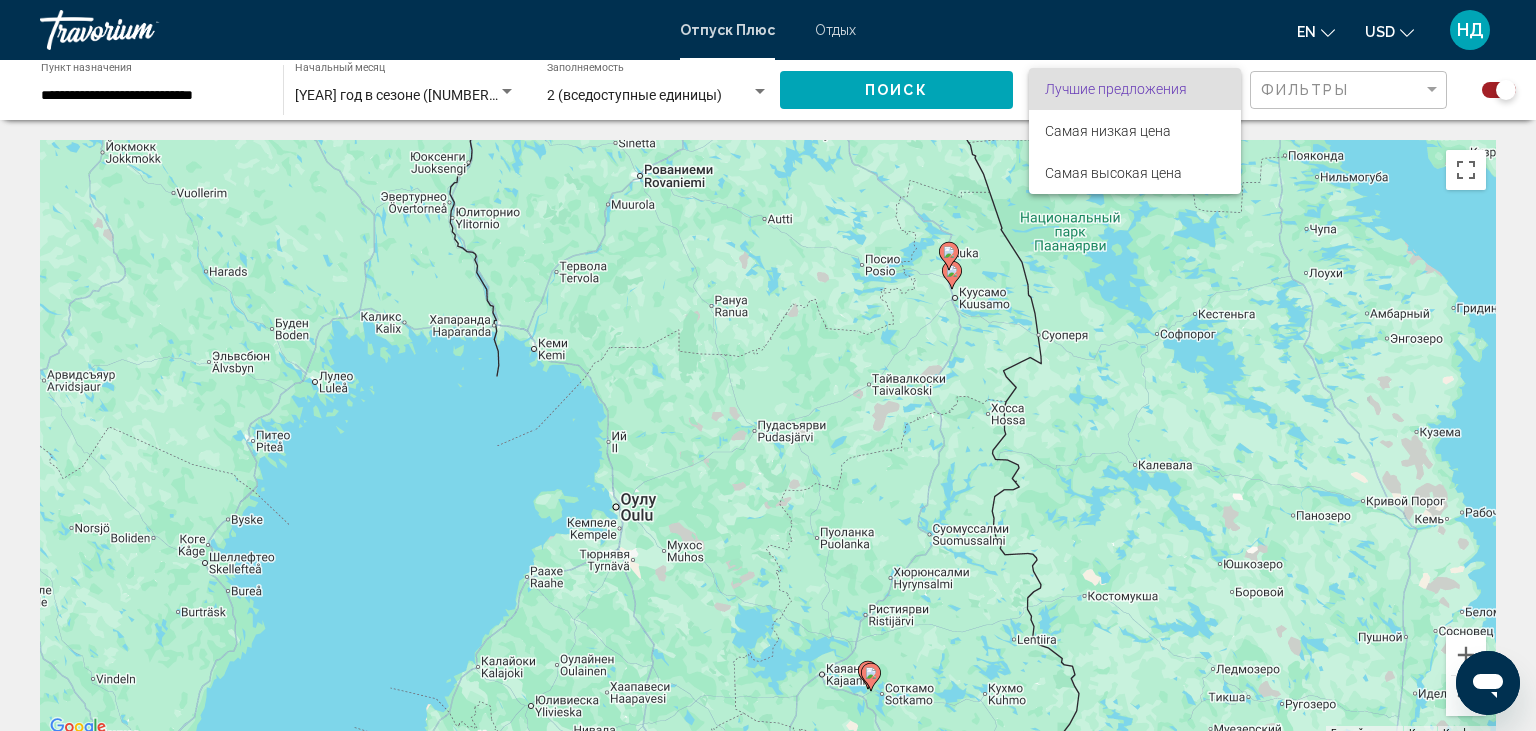click at bounding box center (768, 365) 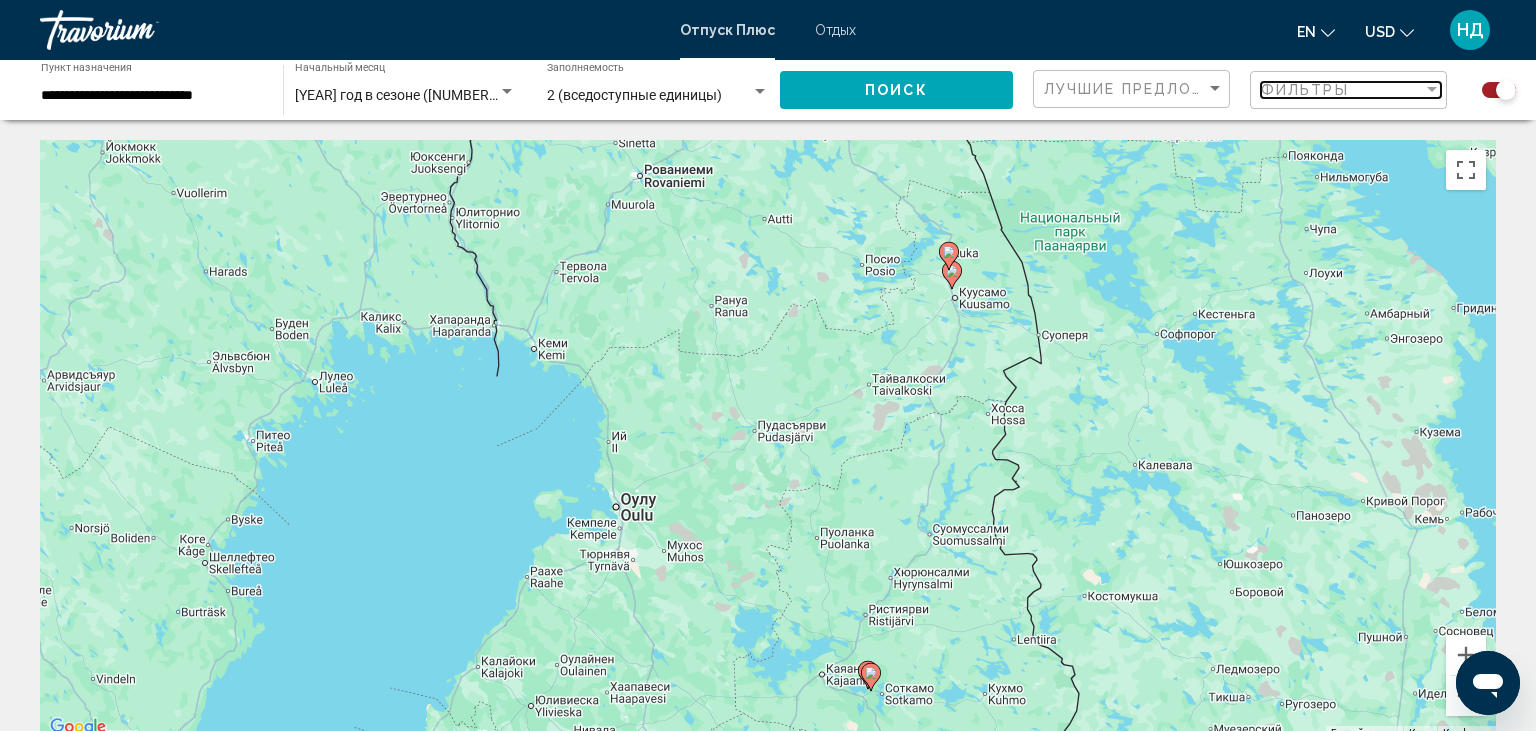 click at bounding box center [1432, 89] 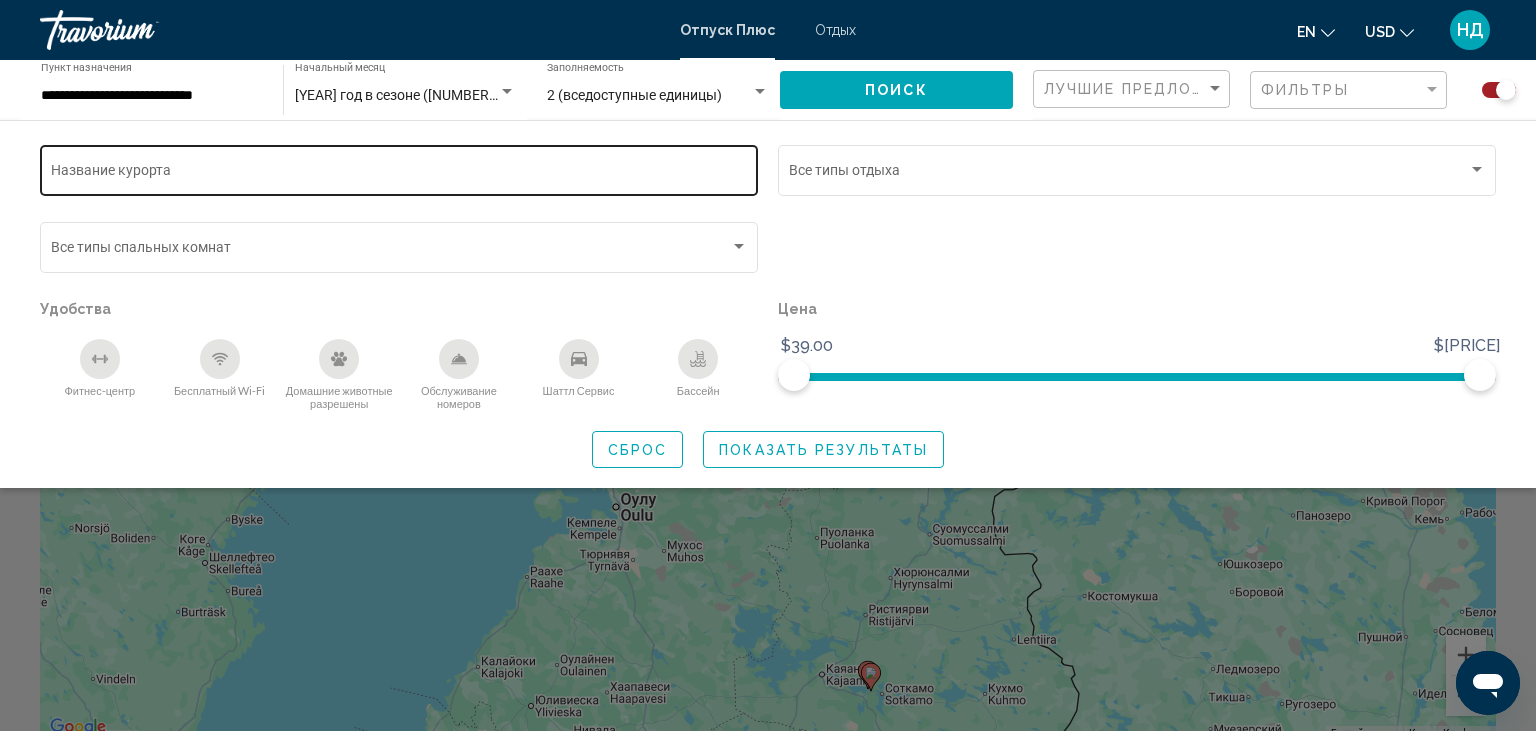 click on "Название курорта" 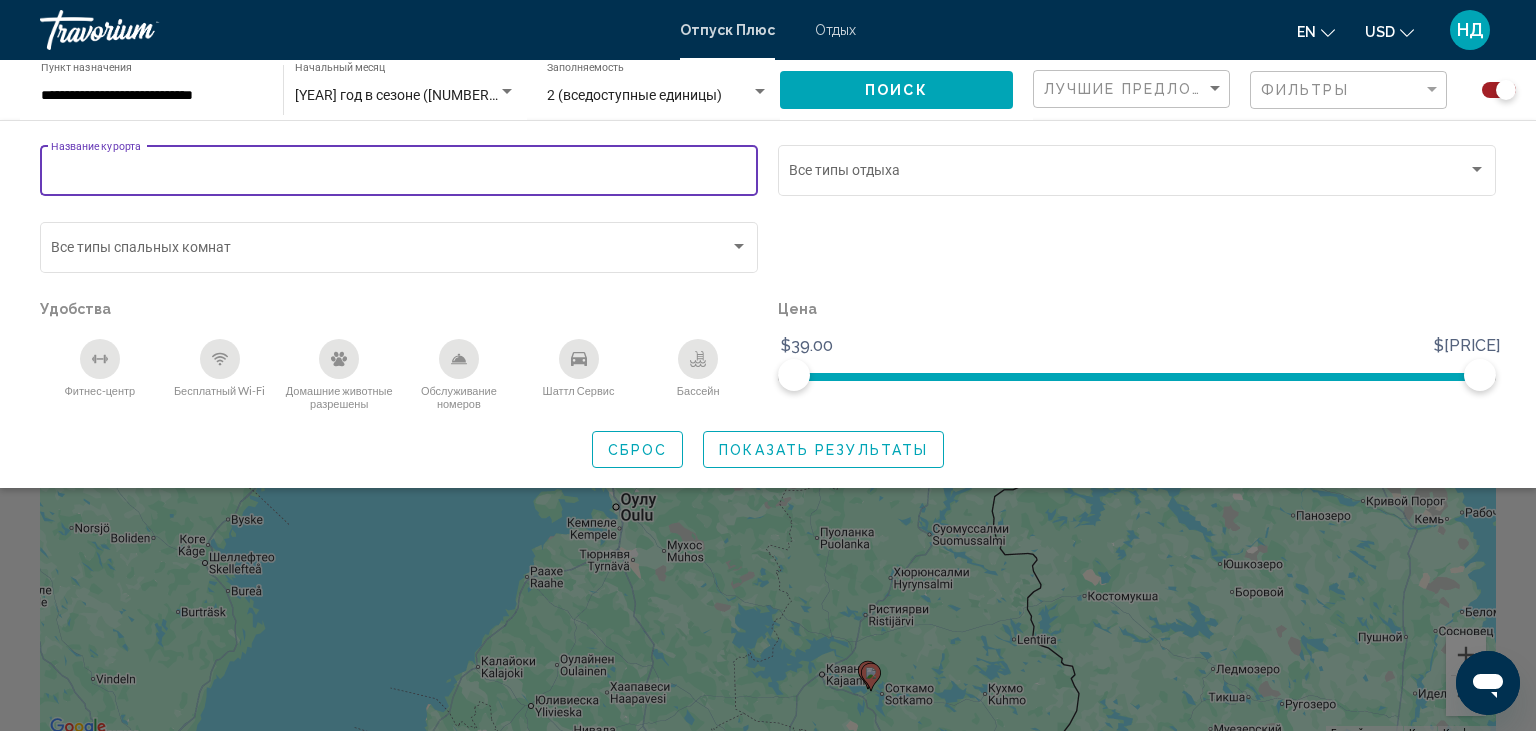 click on "Название курорта" at bounding box center [399, 174] 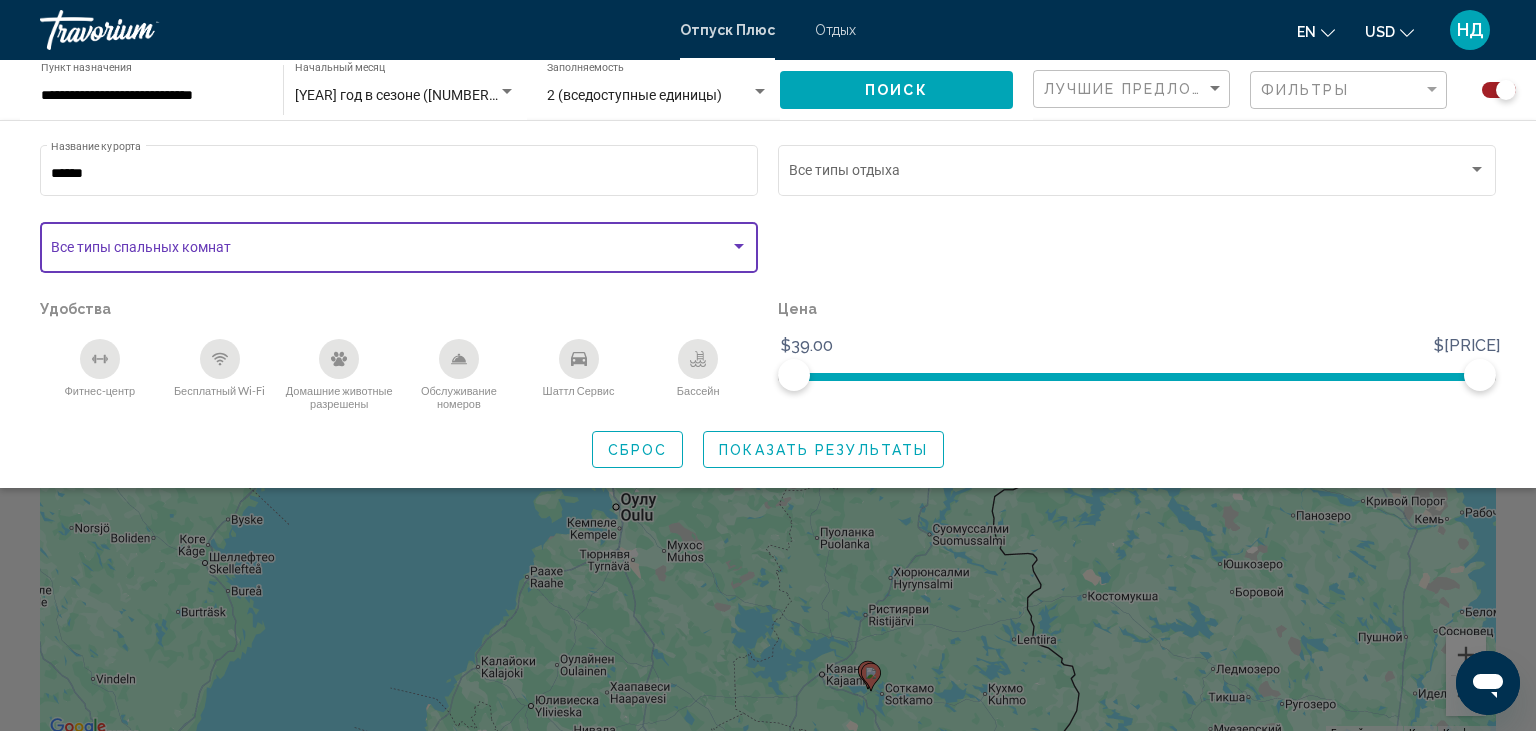 click at bounding box center [739, 246] 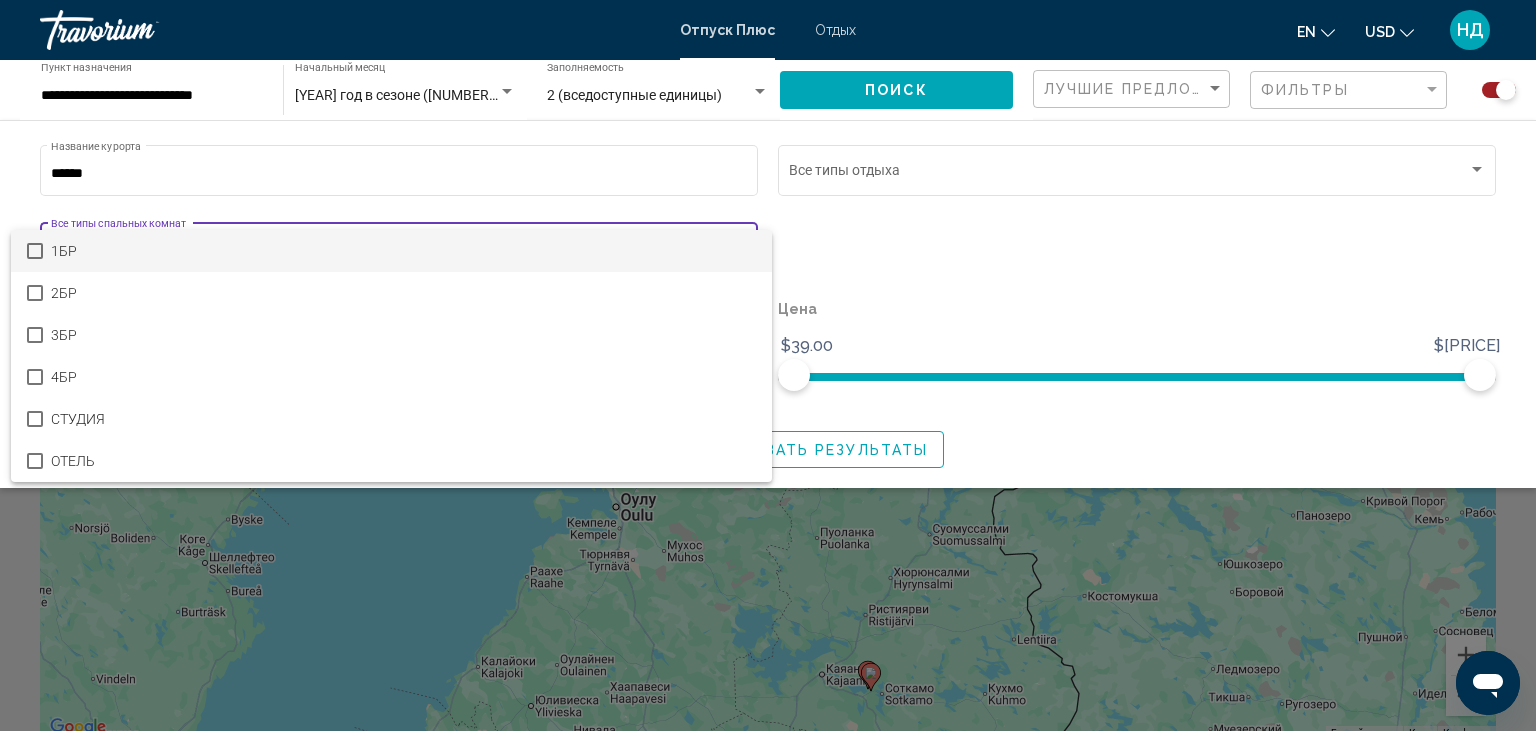 click at bounding box center [768, 365] 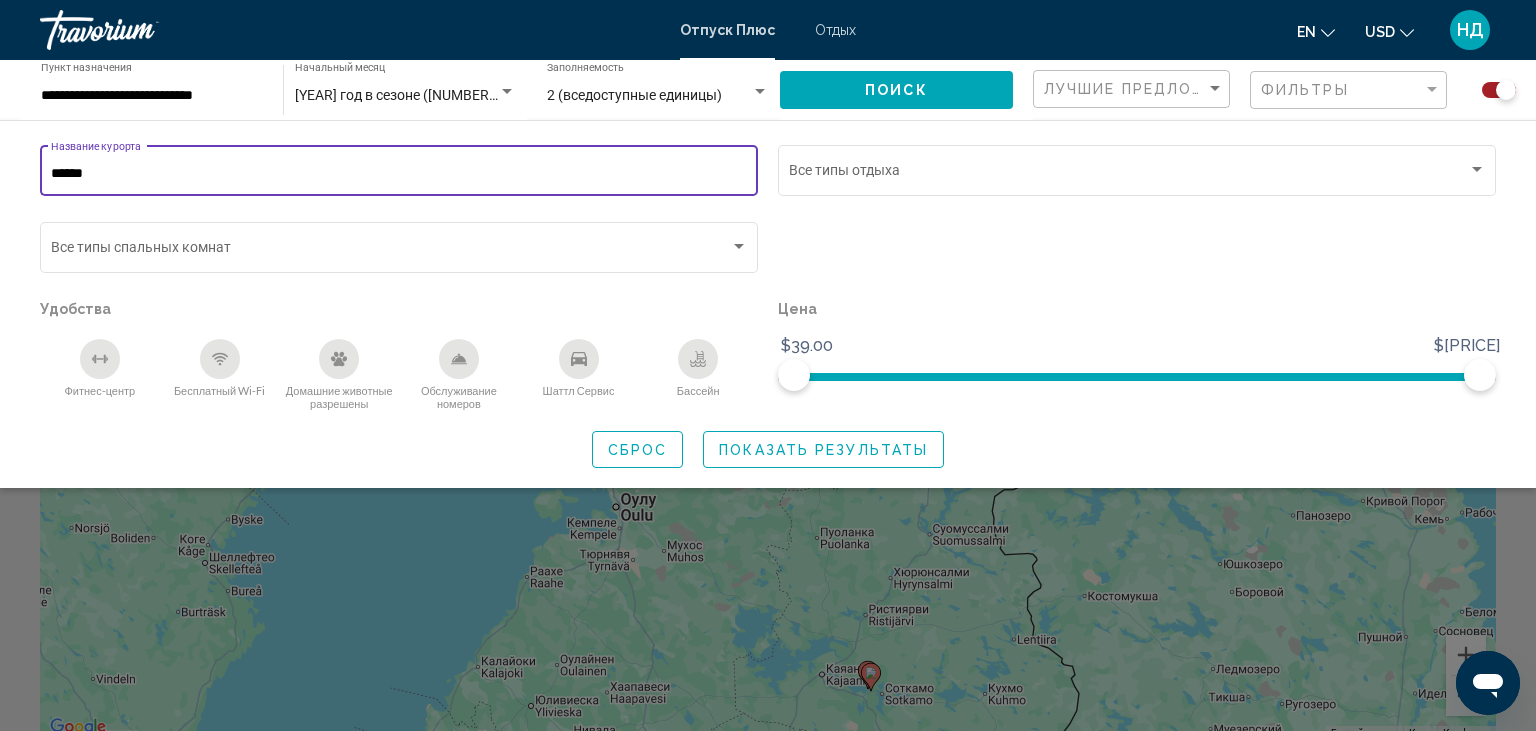 click on "******" at bounding box center [399, 174] 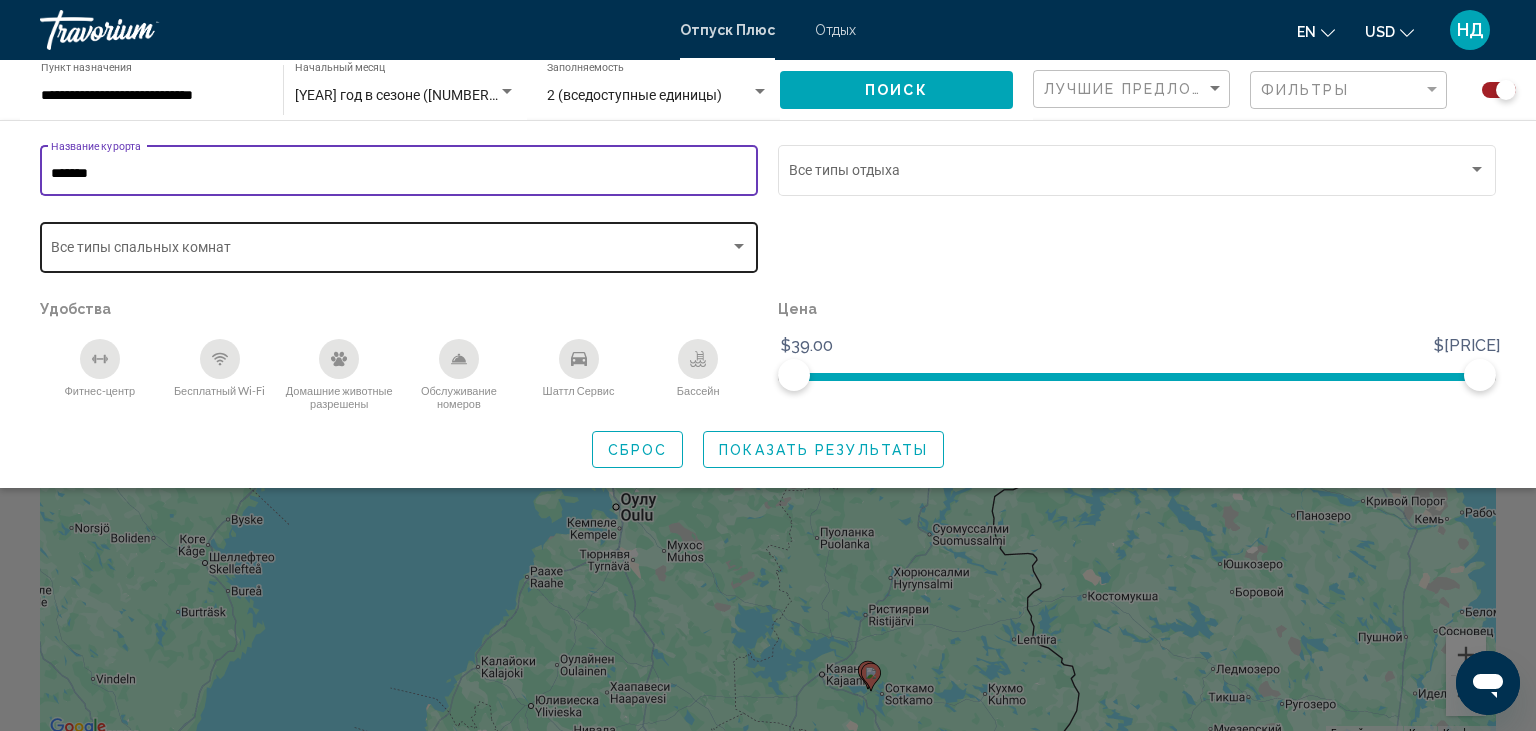 type on "*******" 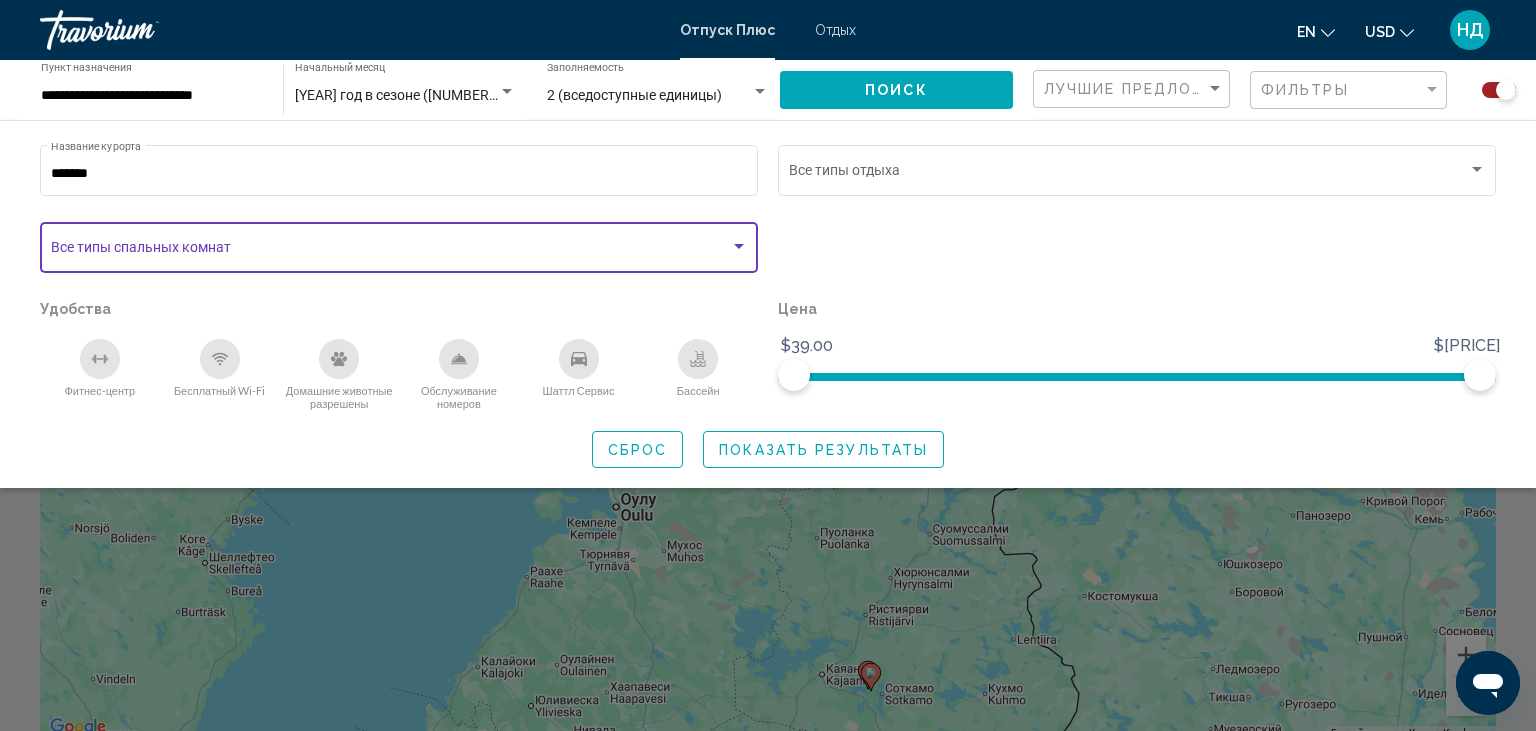 click at bounding box center (739, 247) 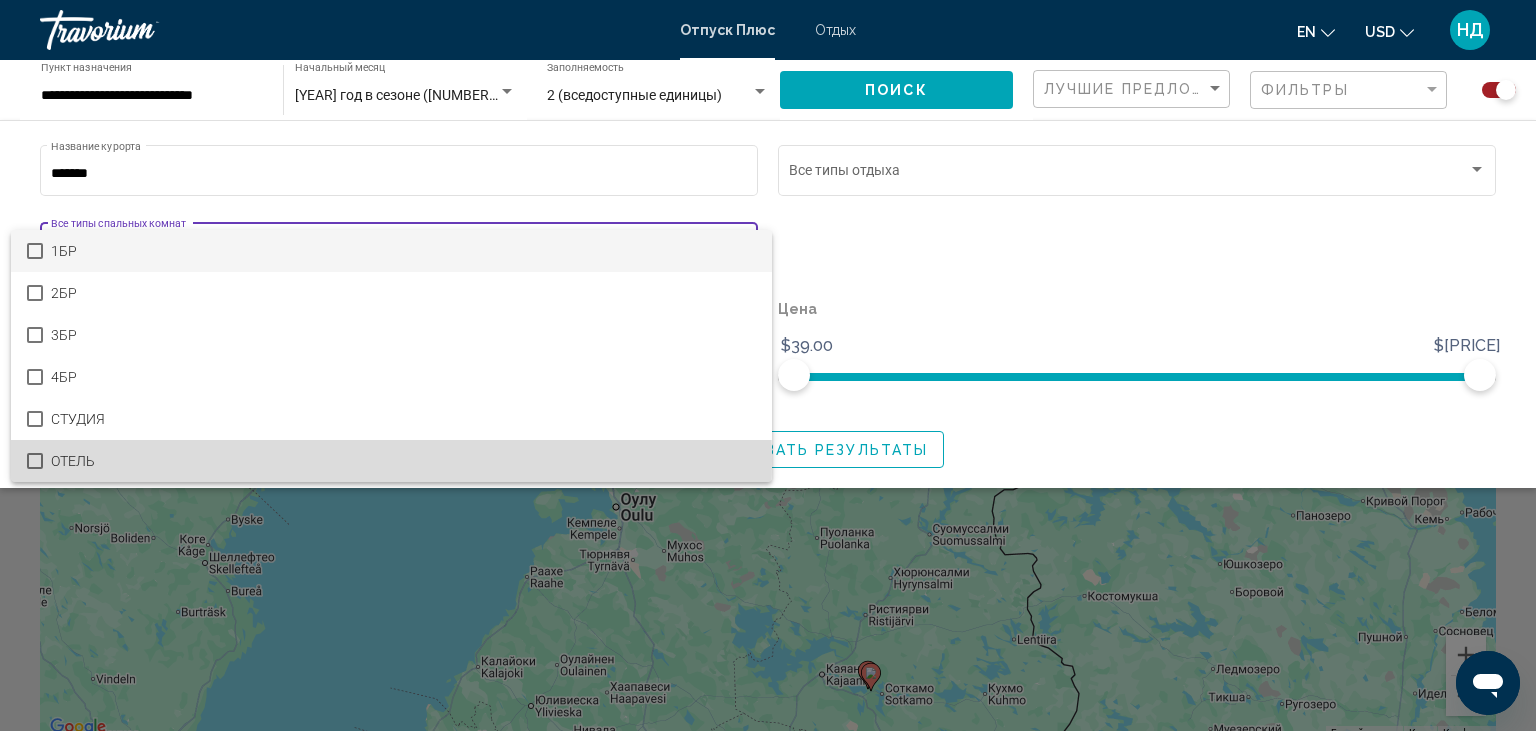 click at bounding box center [35, 461] 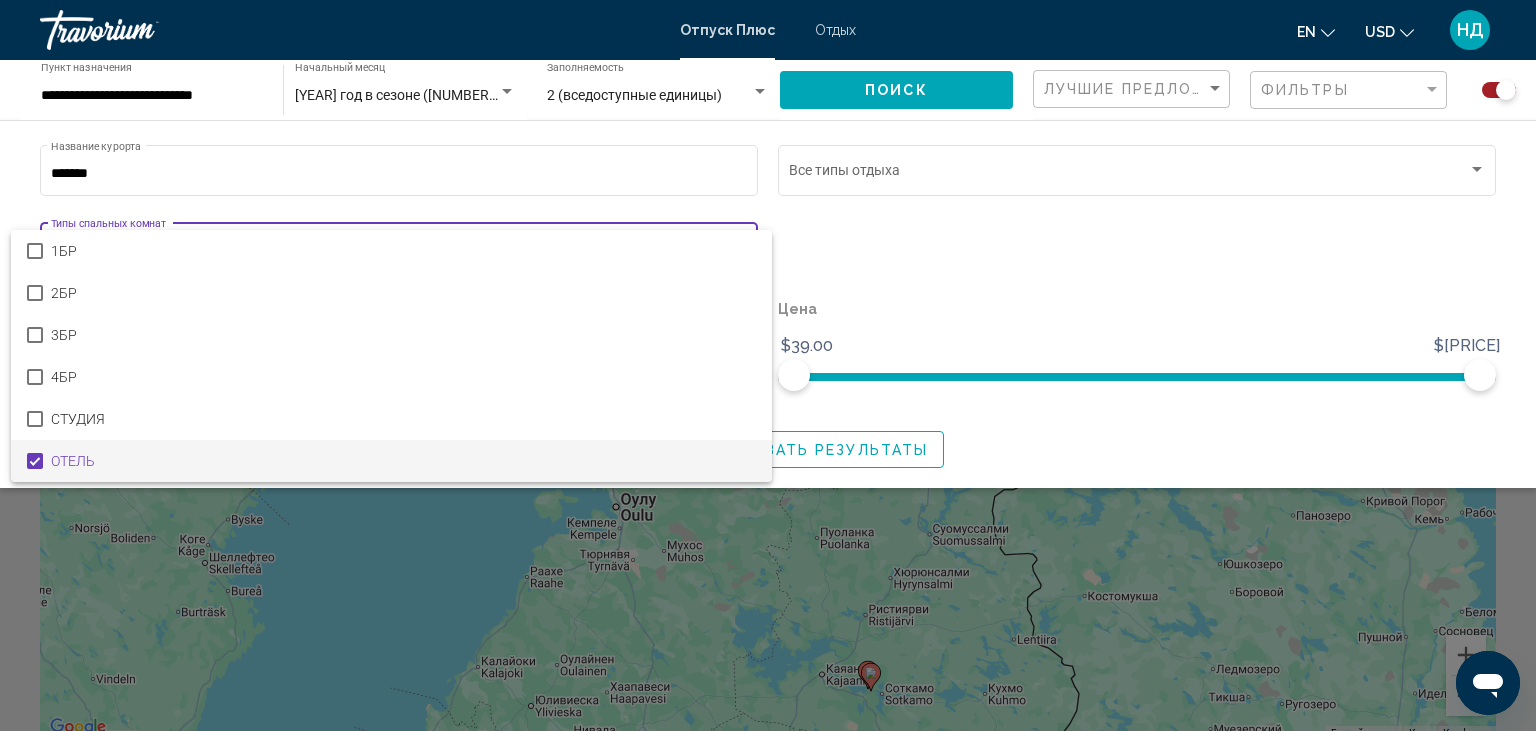 click at bounding box center (768, 365) 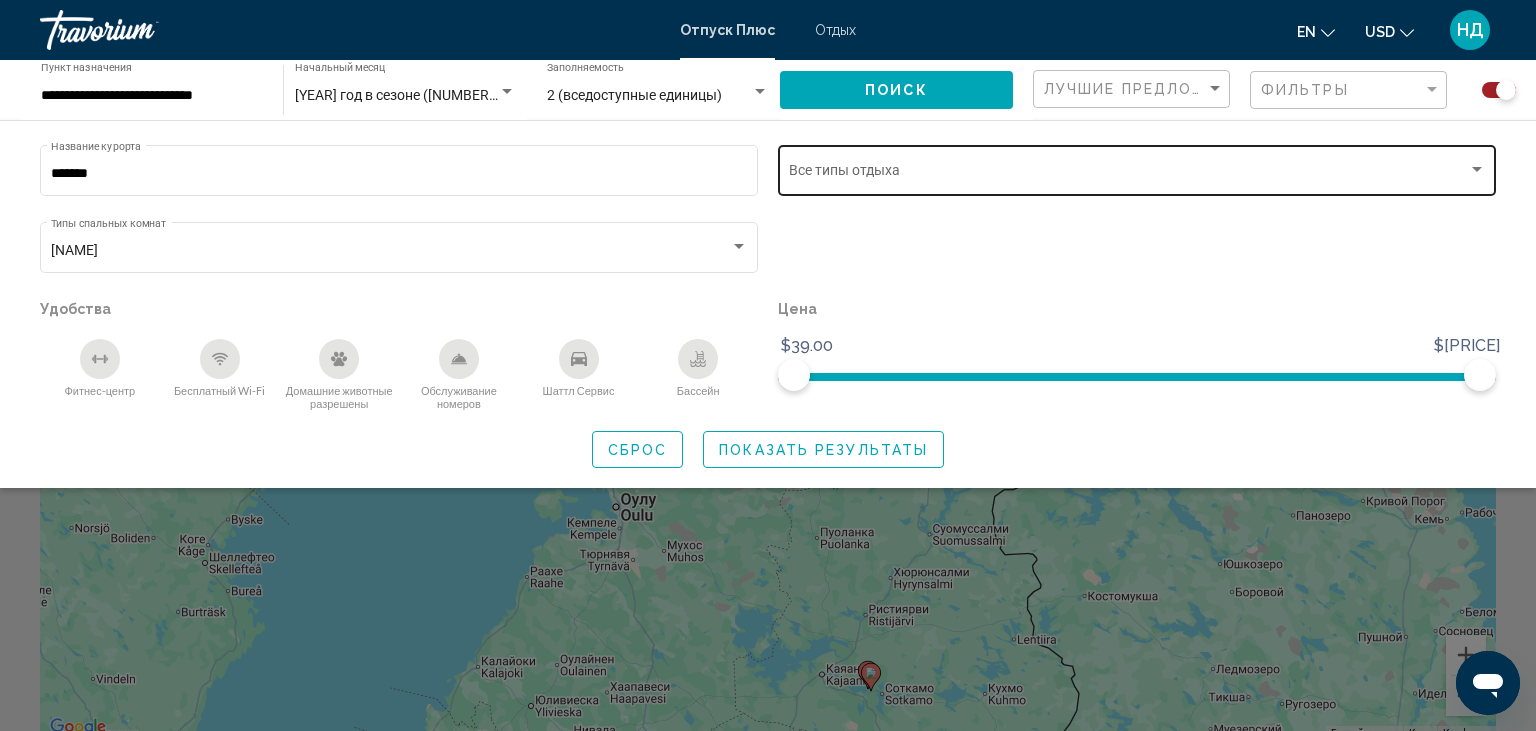 click at bounding box center (1477, 170) 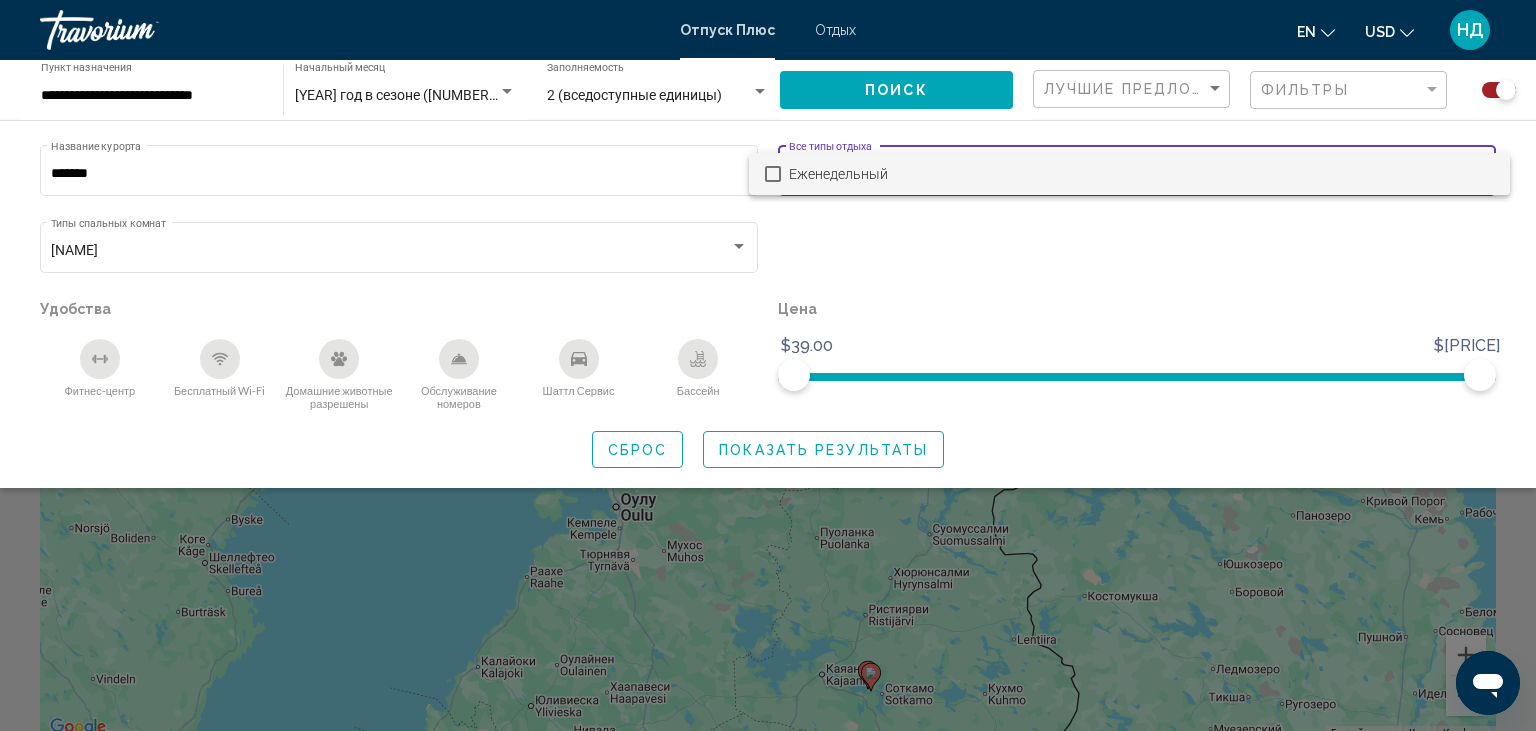 click at bounding box center (773, 174) 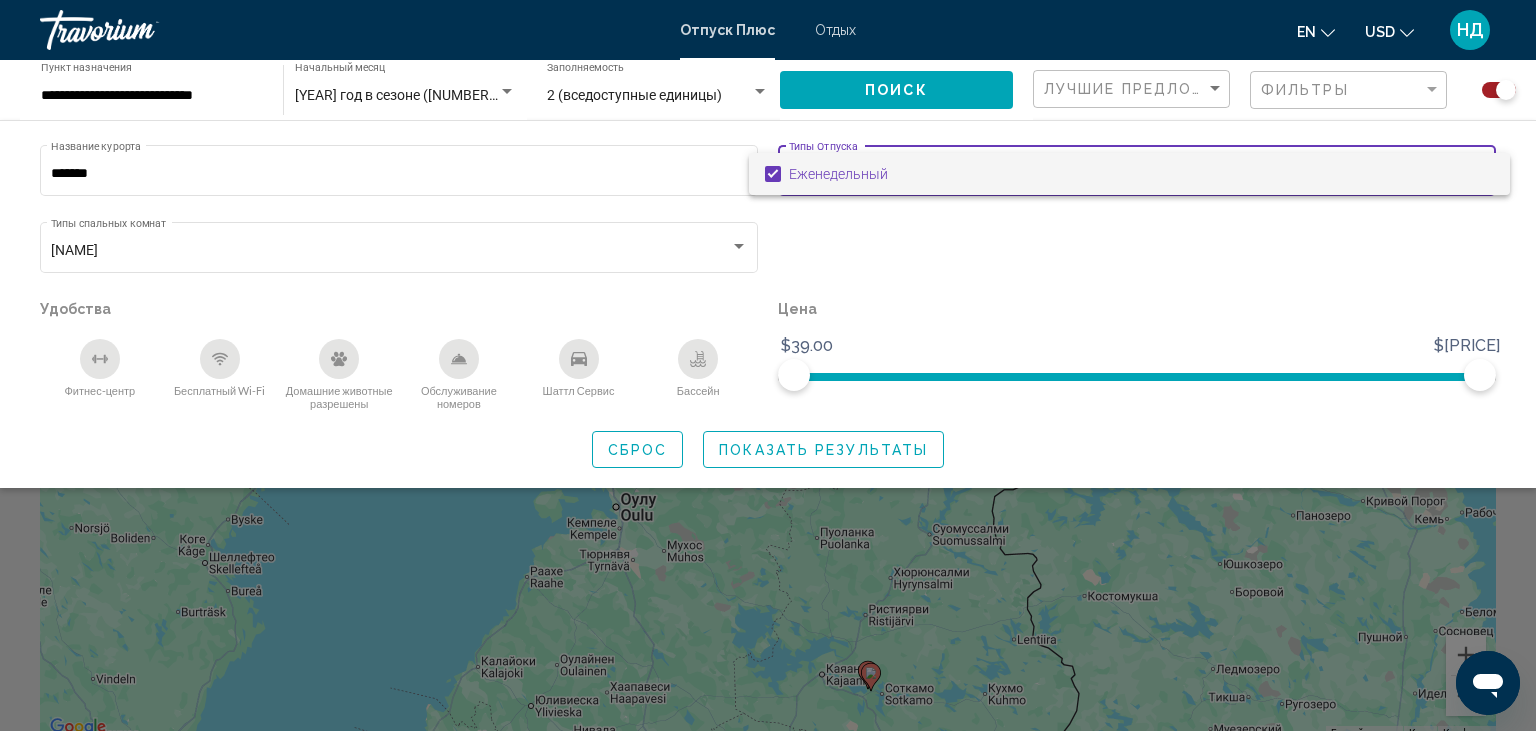 click at bounding box center [768, 365] 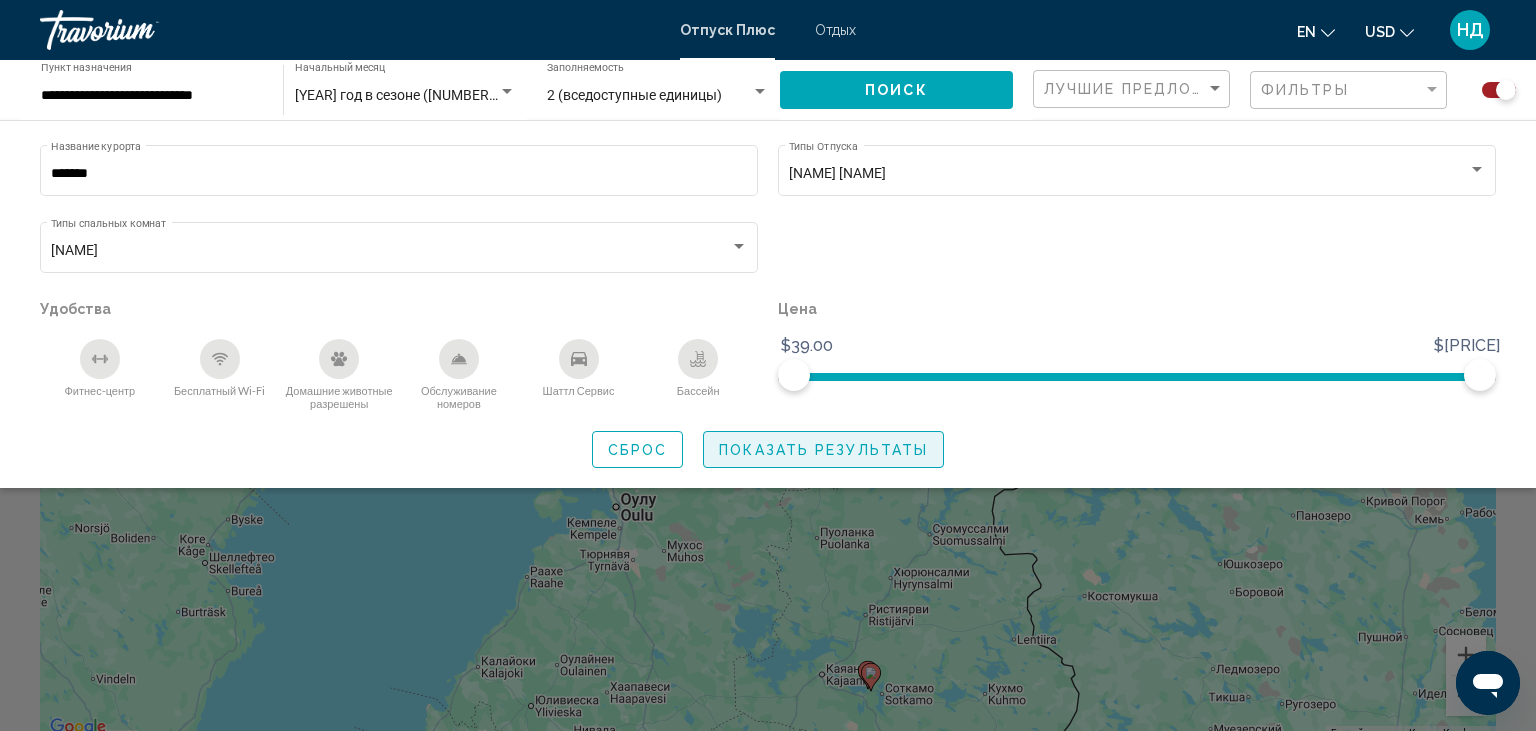 click on "Показать результаты" 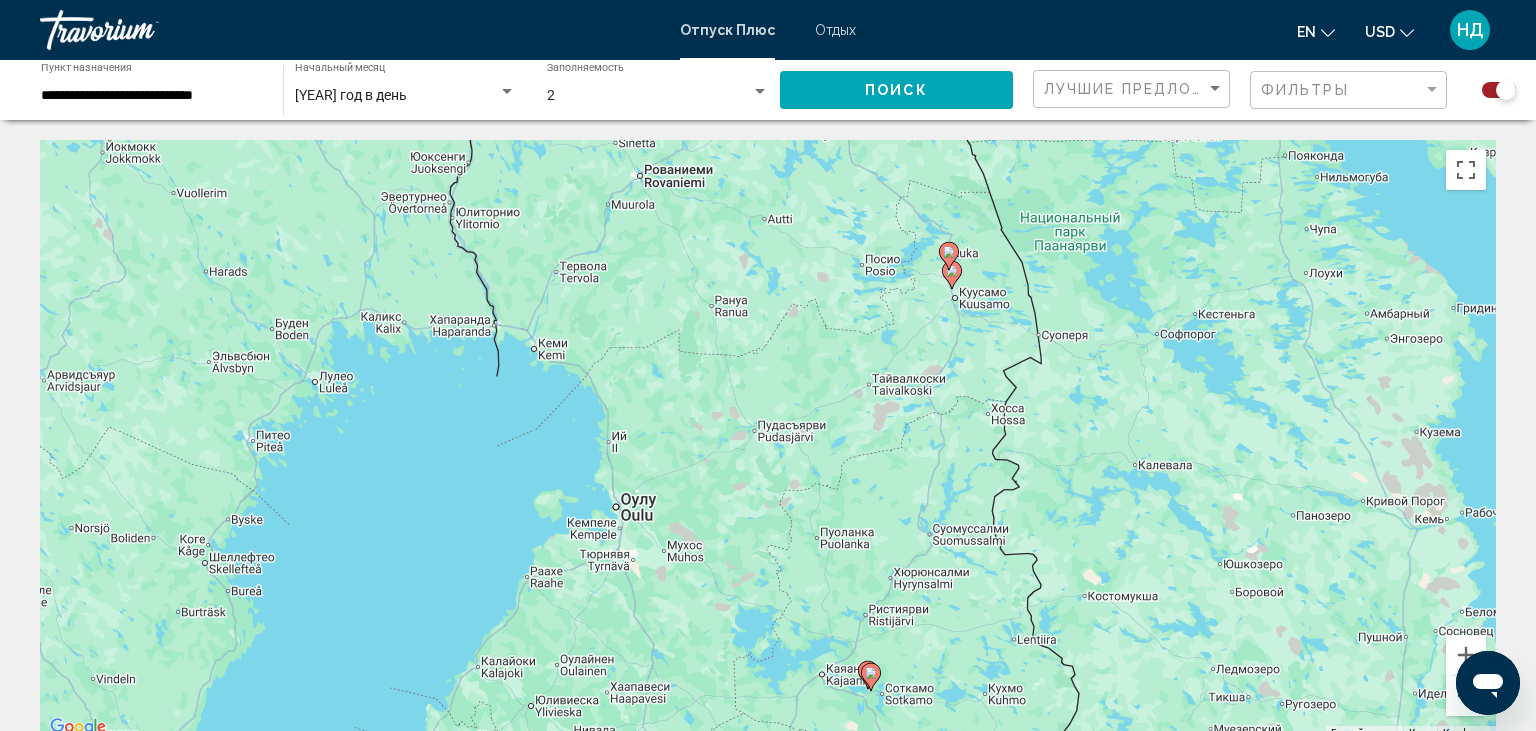 click on "Отдых" at bounding box center [835, 30] 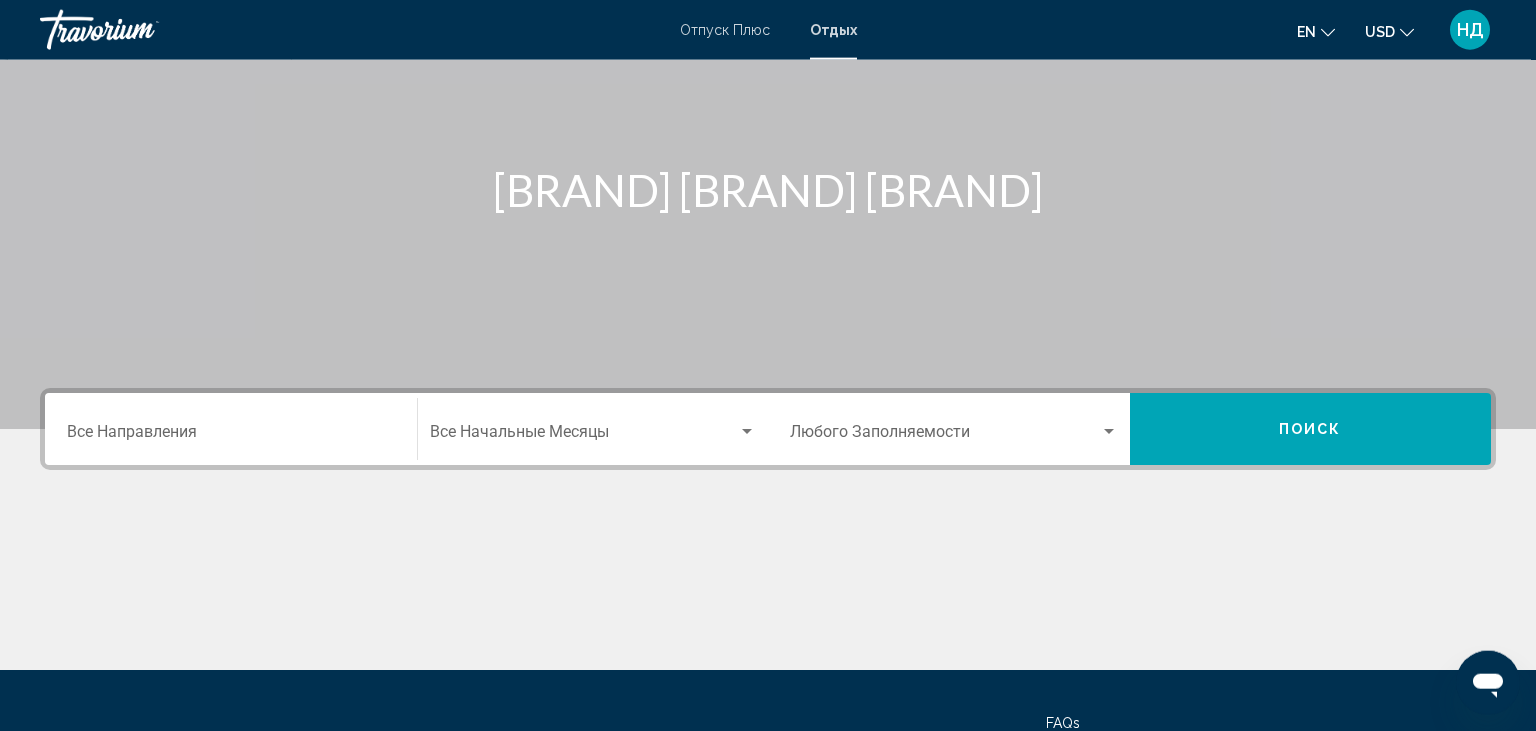 scroll, scrollTop: 211, scrollLeft: 0, axis: vertical 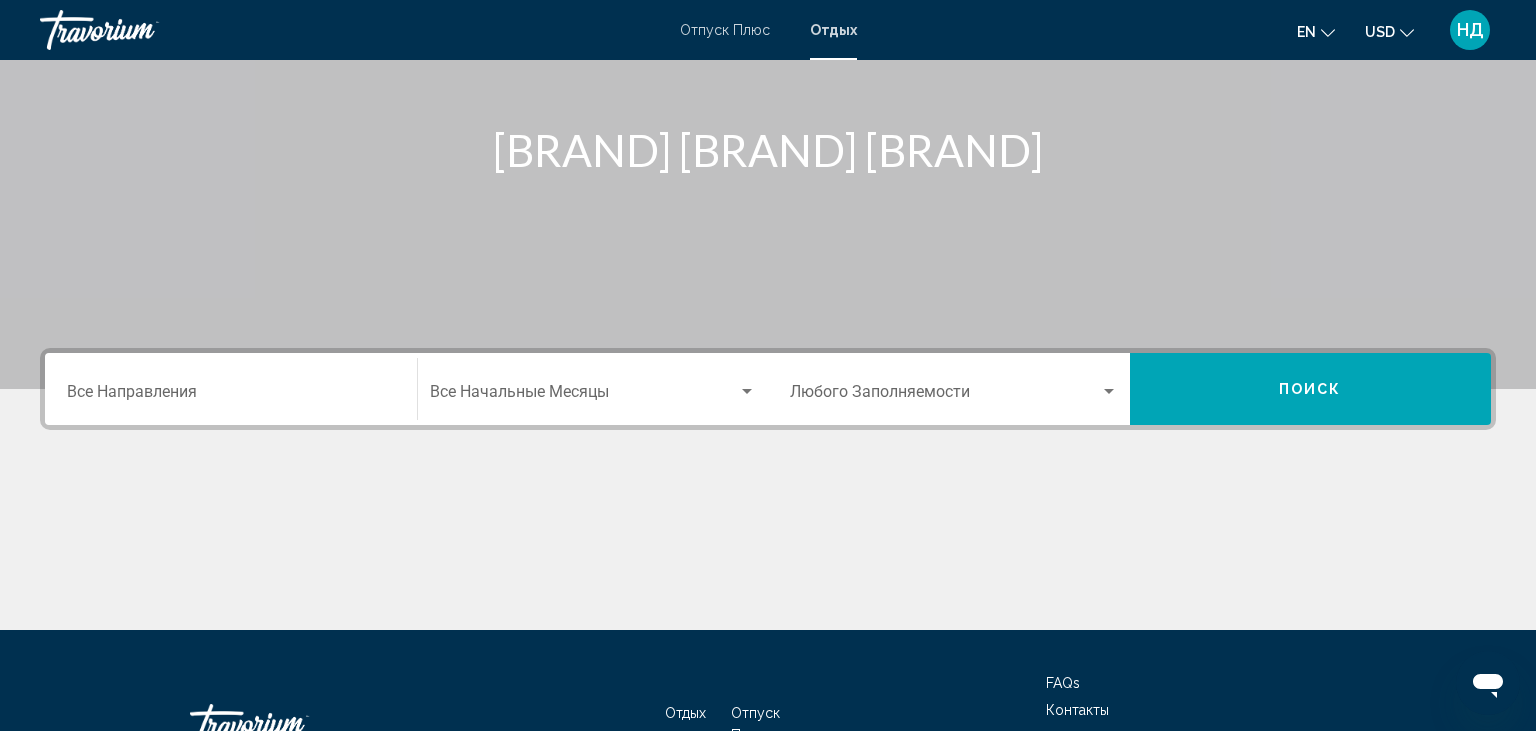 click on "Направление   Все Направления" at bounding box center (231, 389) 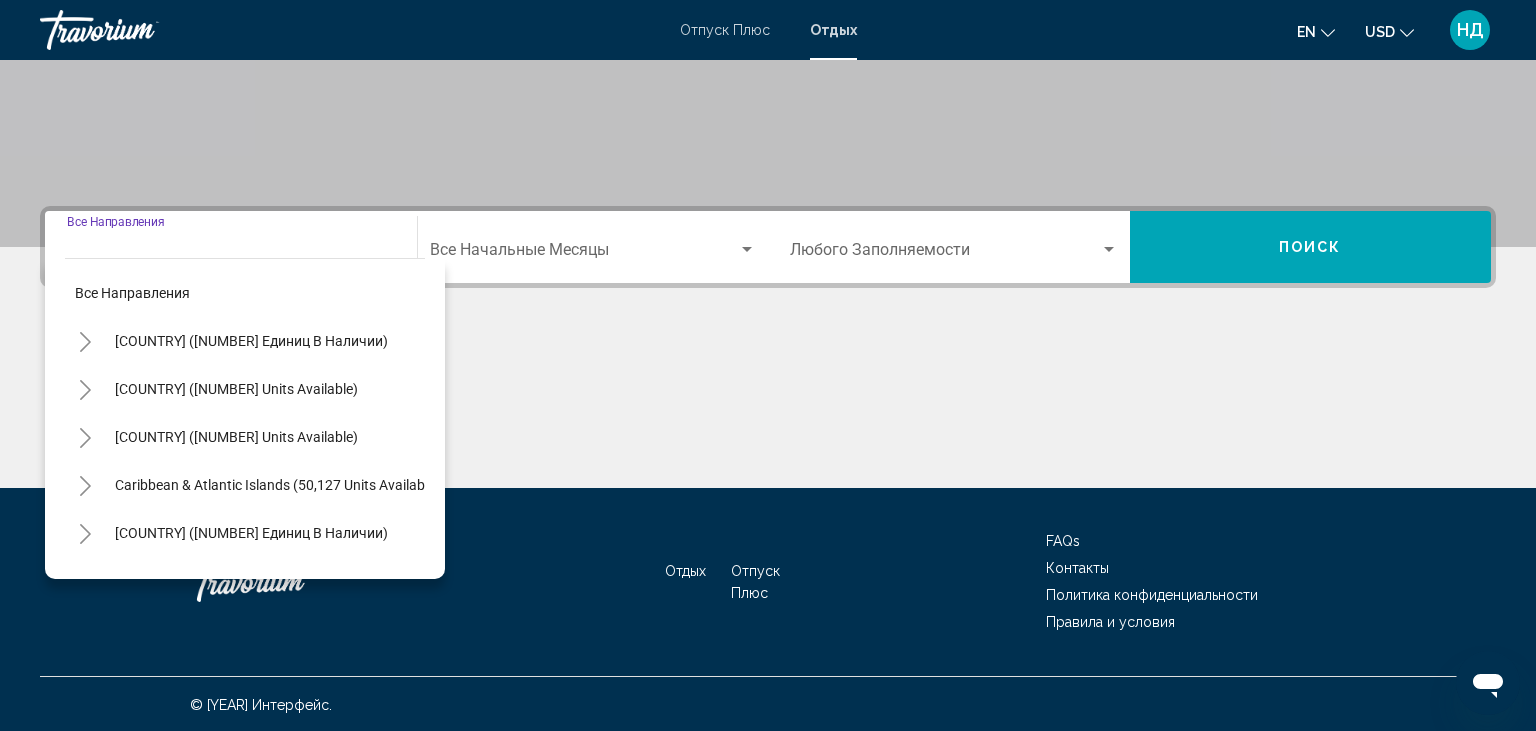 scroll, scrollTop: 354, scrollLeft: 0, axis: vertical 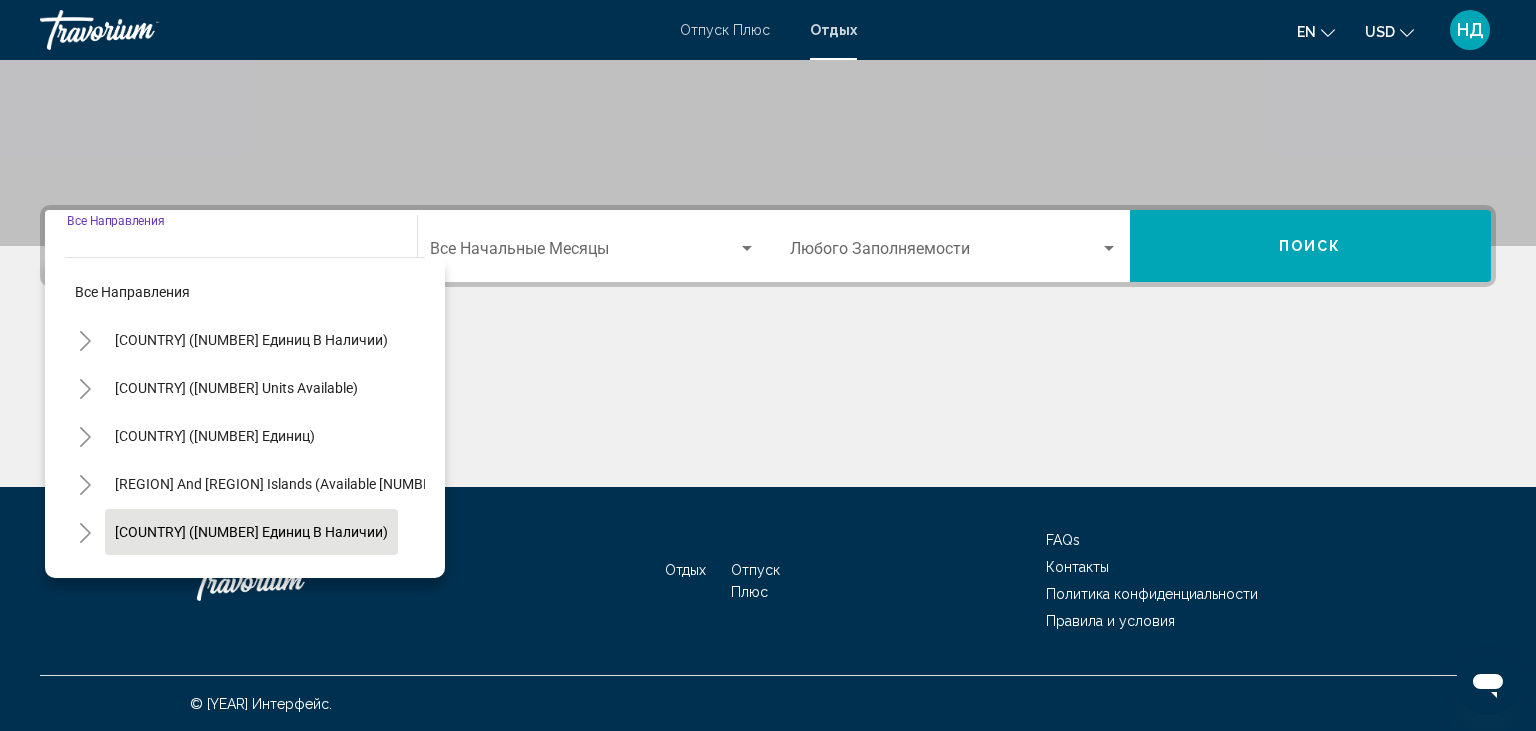 click on "[COUNTRY] ([NUMBER] единиц в наличии)" at bounding box center [214, 580] 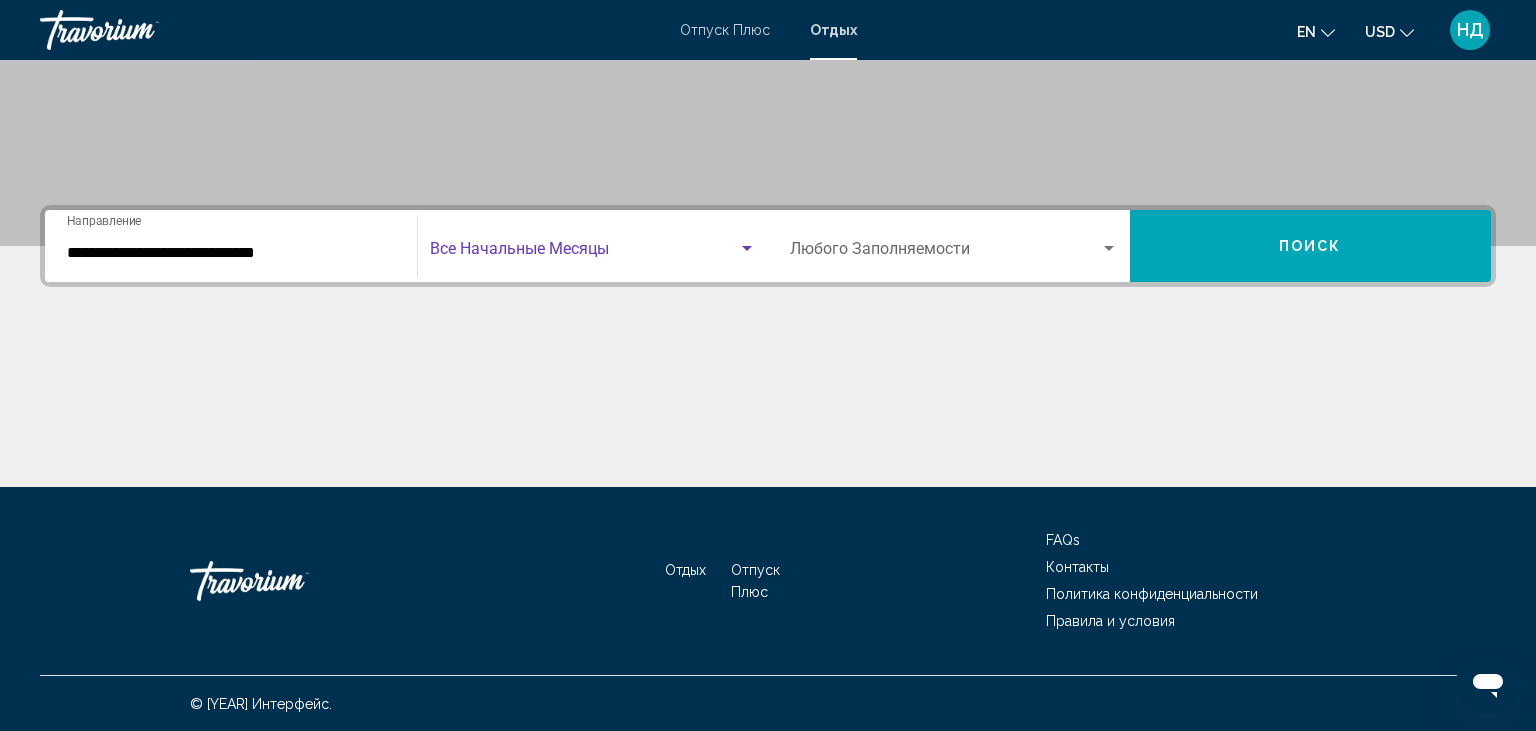click at bounding box center [747, 249] 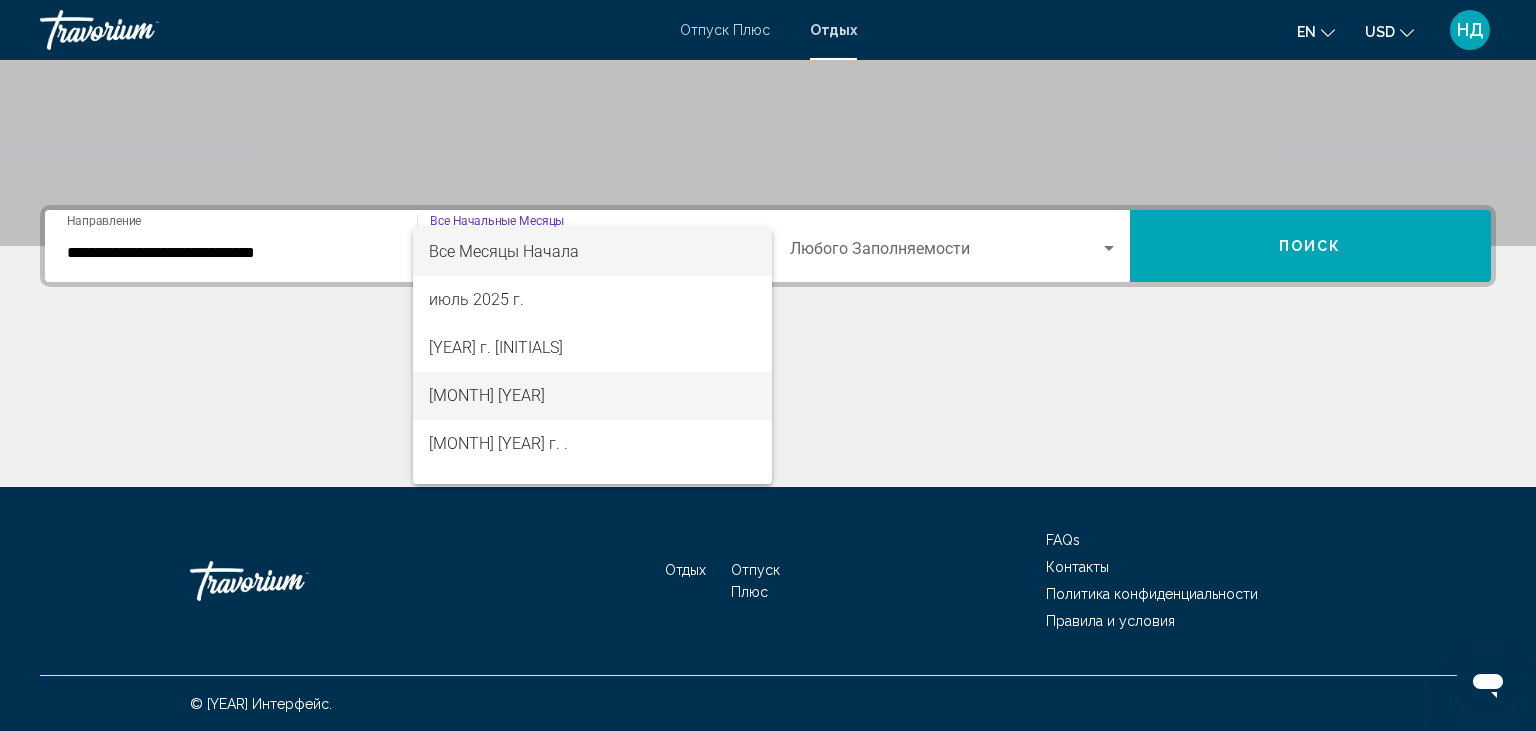 drag, startPoint x: 516, startPoint y: 396, endPoint x: 530, endPoint y: 396, distance: 14 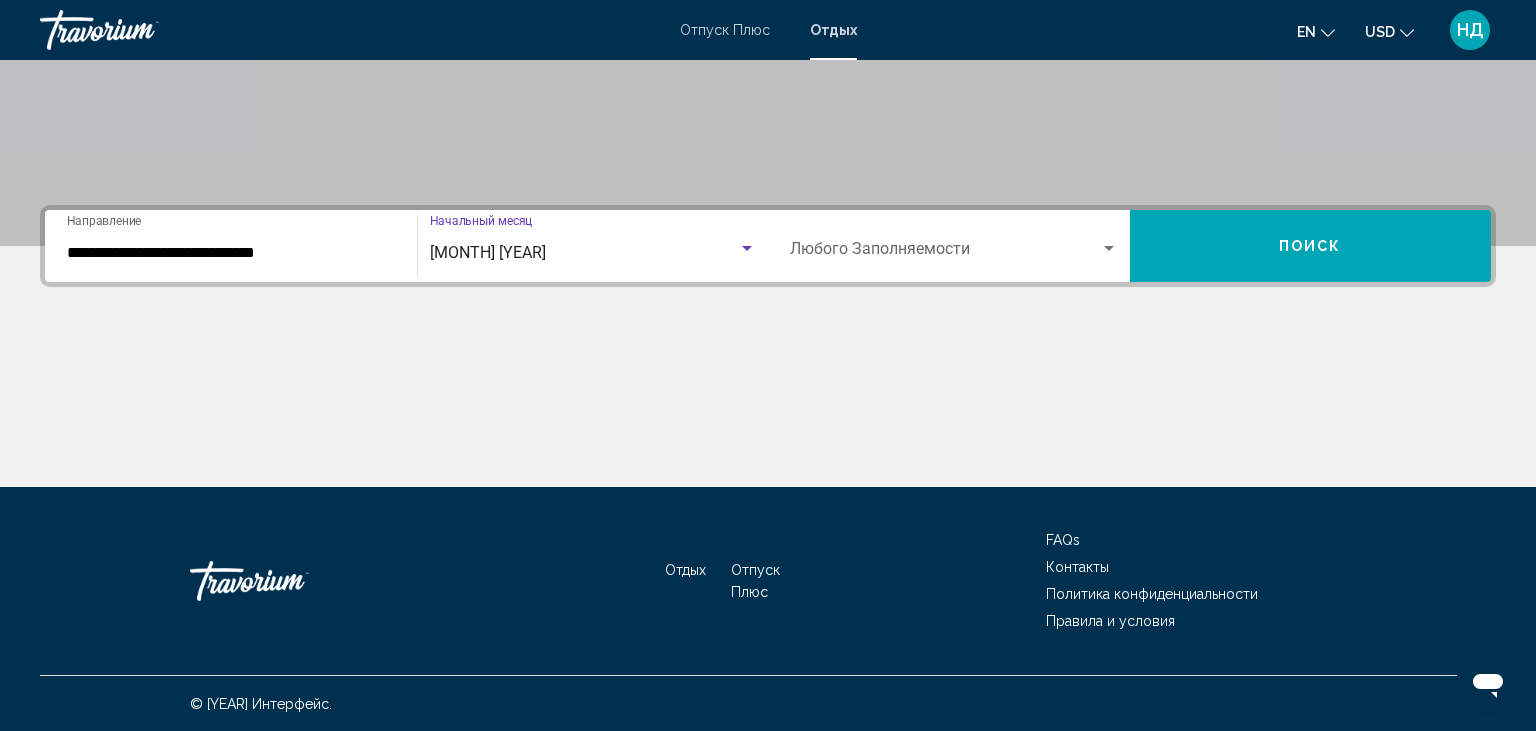 click at bounding box center [1109, 248] 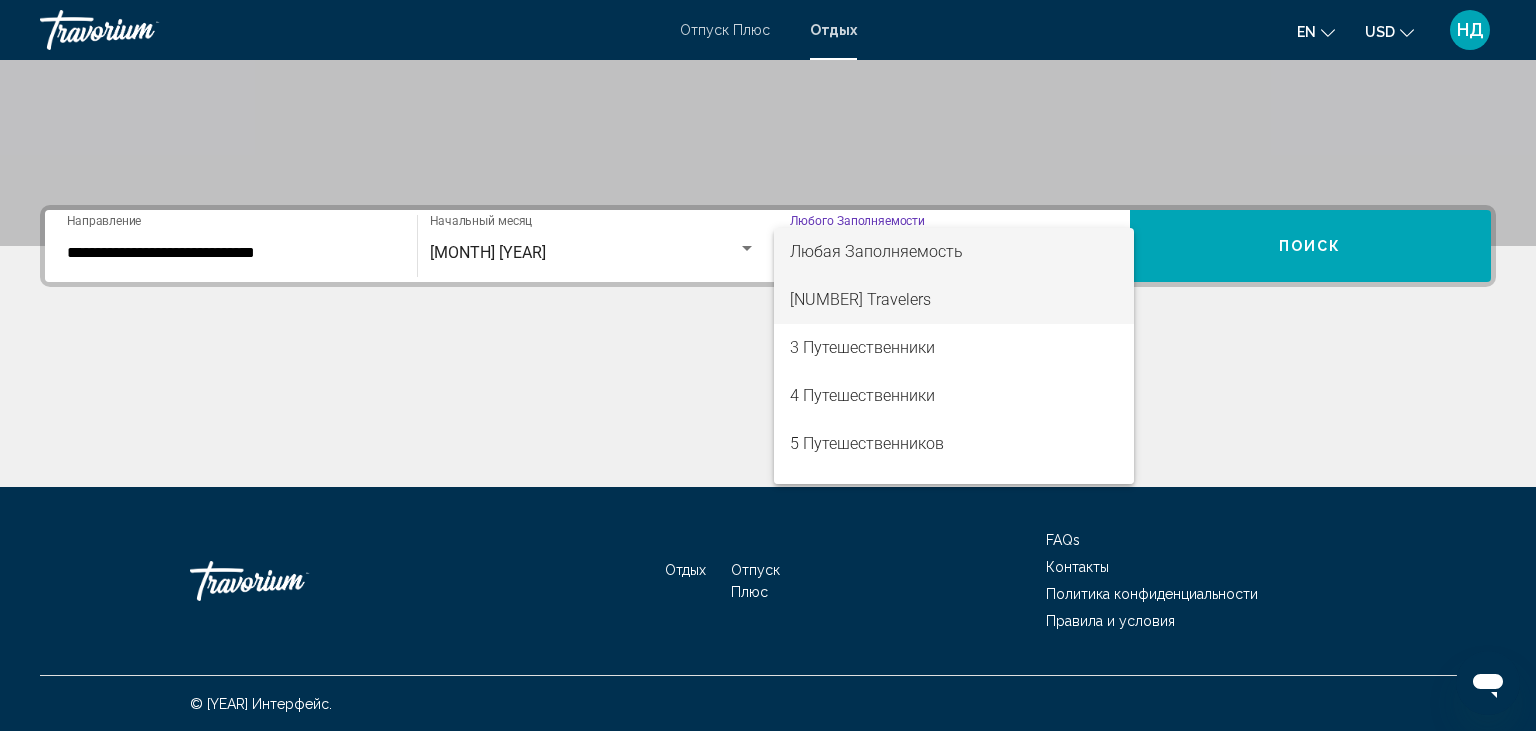 click on "[NUMBER] Travelers" at bounding box center [954, 300] 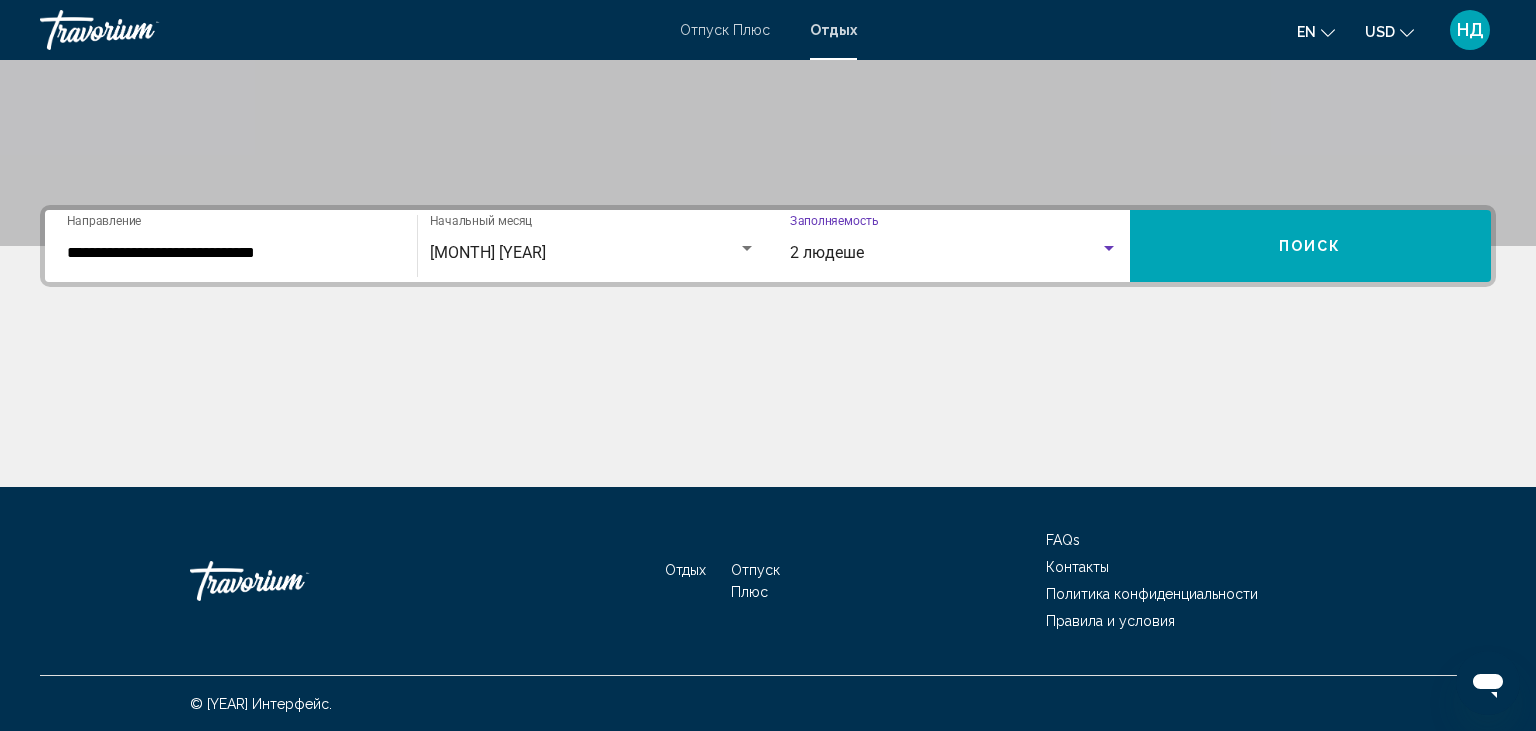 click on "Поиск" at bounding box center [1311, 246] 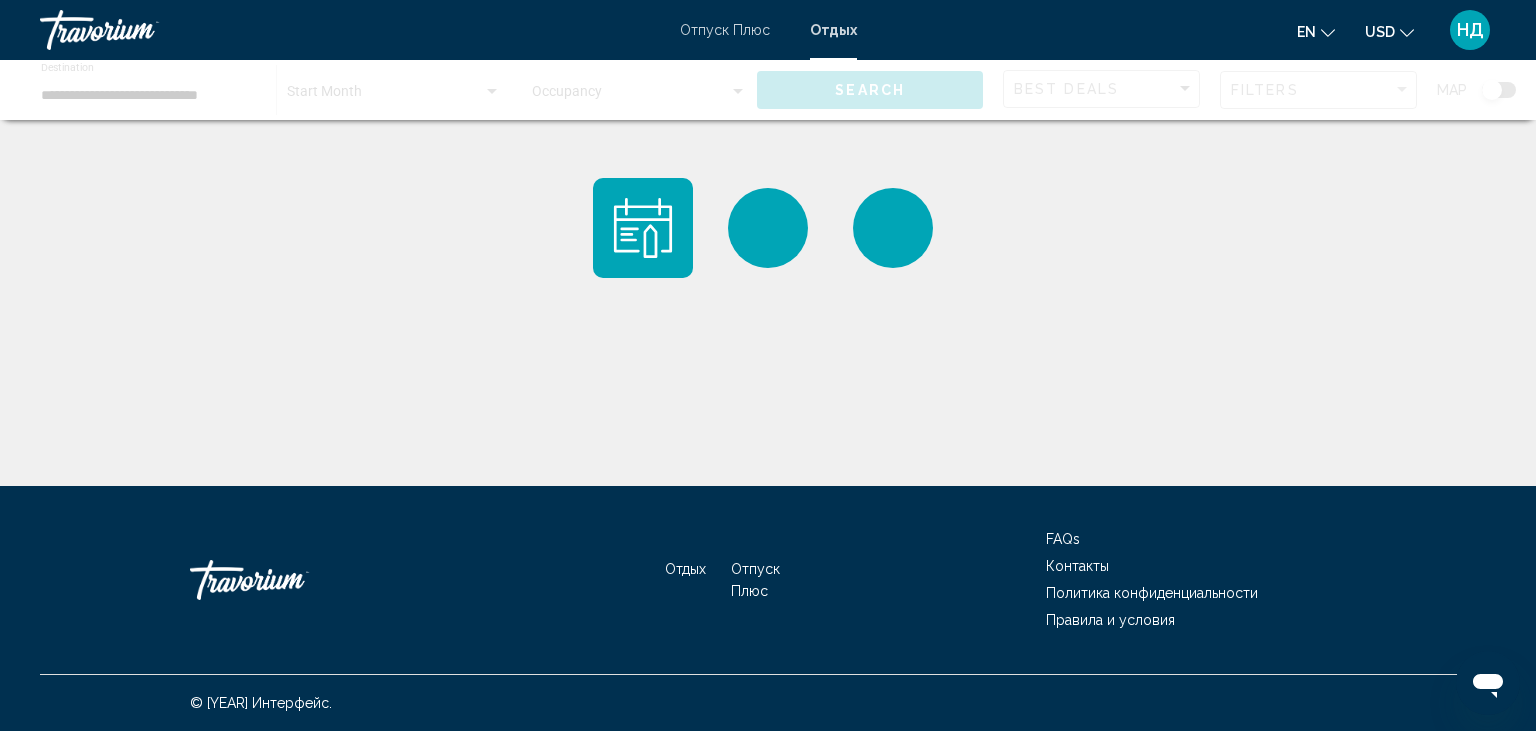 scroll, scrollTop: 0, scrollLeft: 0, axis: both 